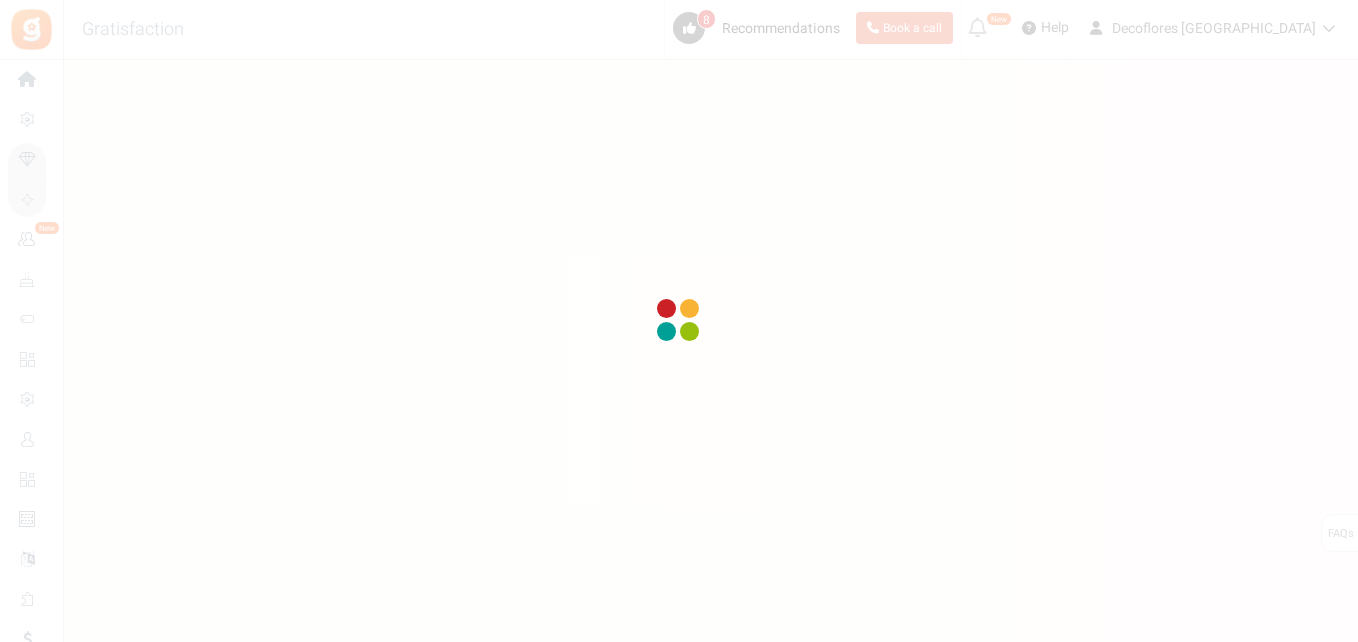 scroll, scrollTop: 0, scrollLeft: 0, axis: both 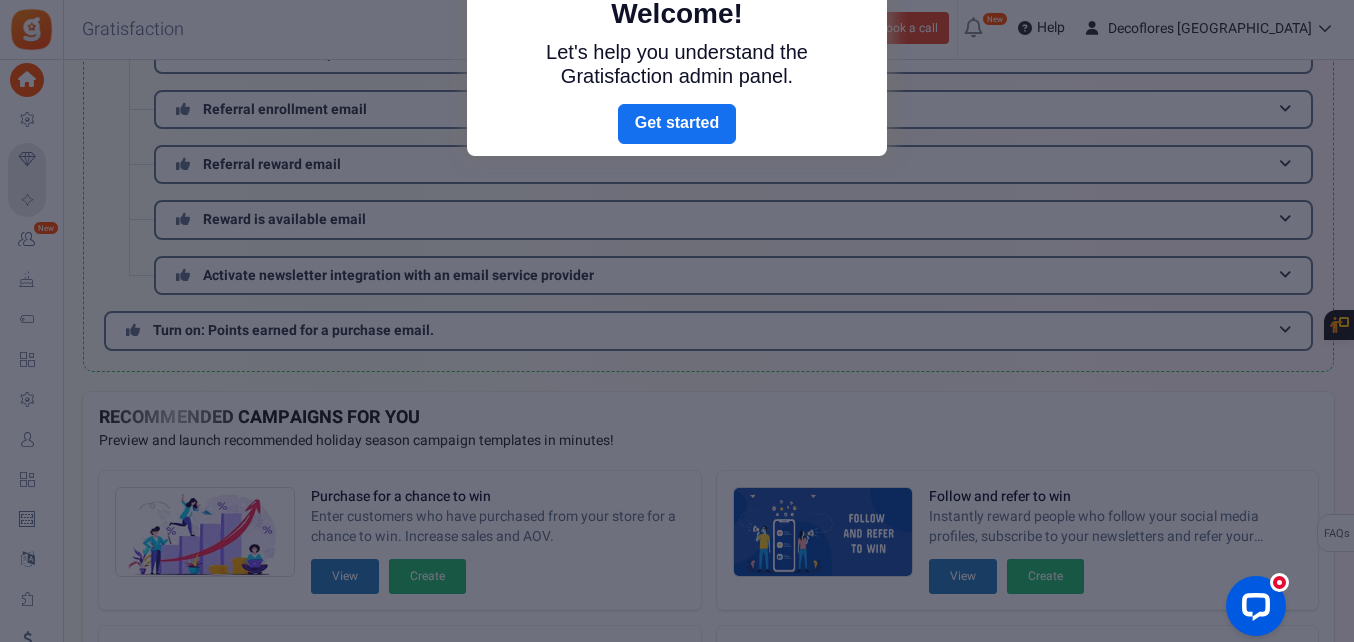 click at bounding box center (677, 321) 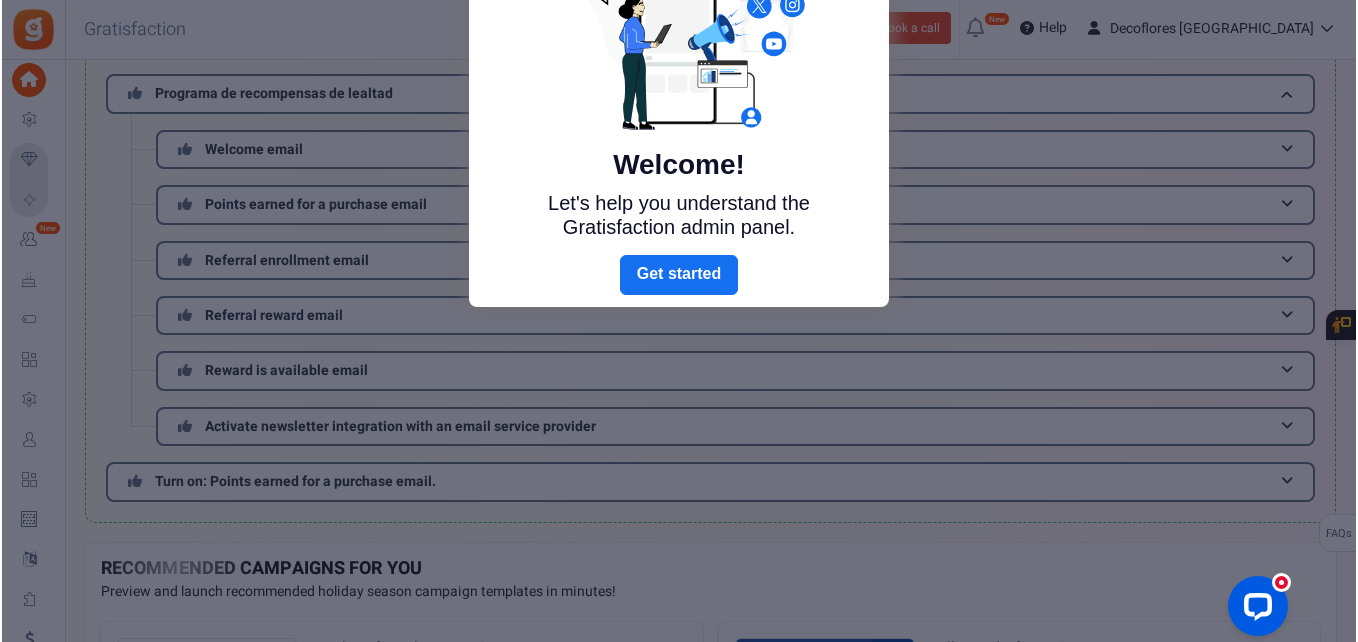 scroll, scrollTop: 0, scrollLeft: 0, axis: both 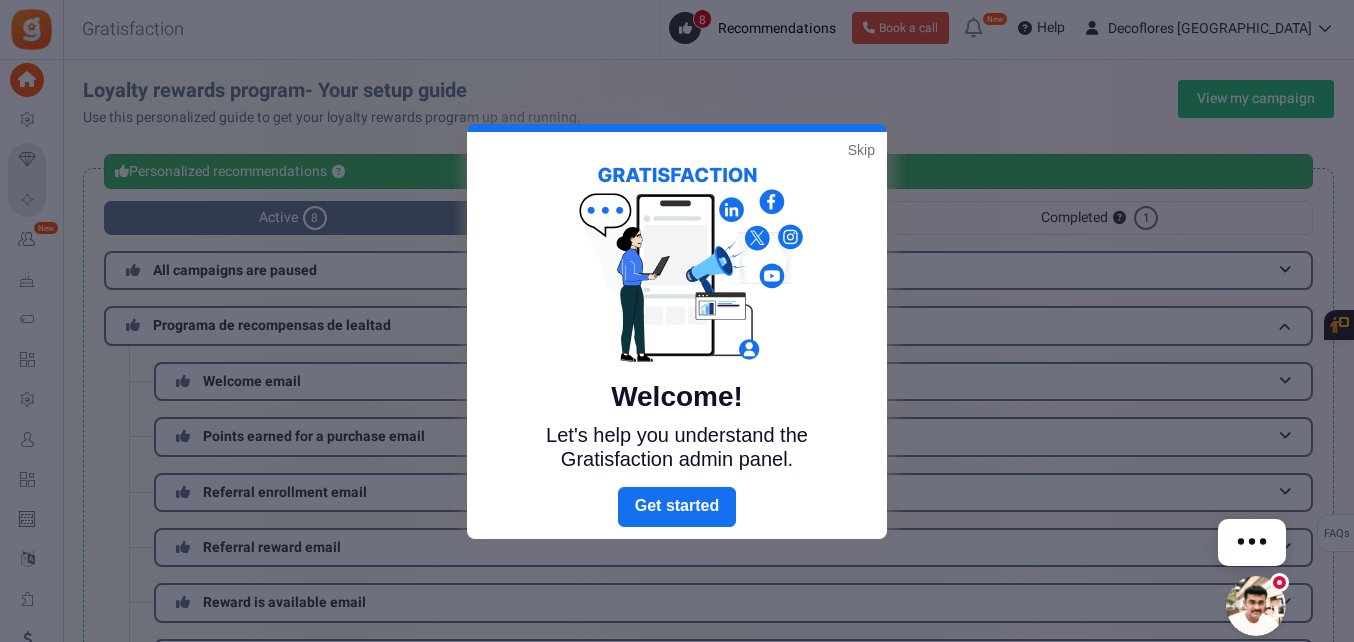 click on "Skip" at bounding box center [861, 150] 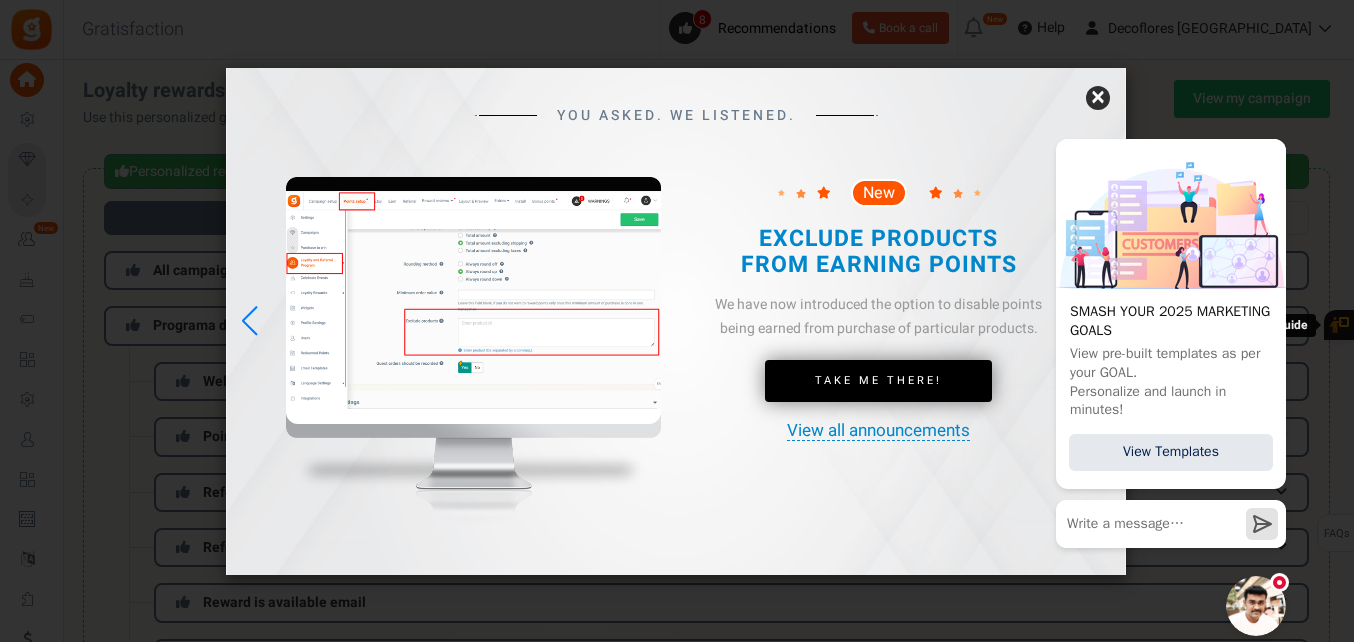click on "×" at bounding box center [1098, 98] 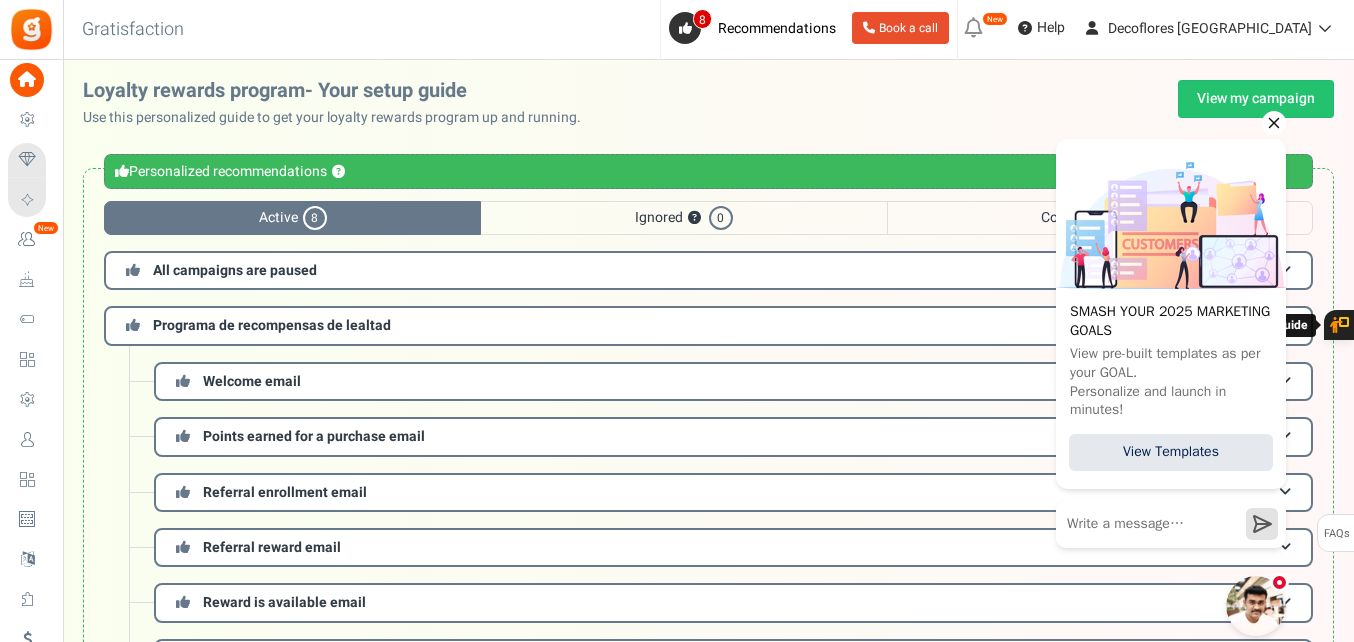 click 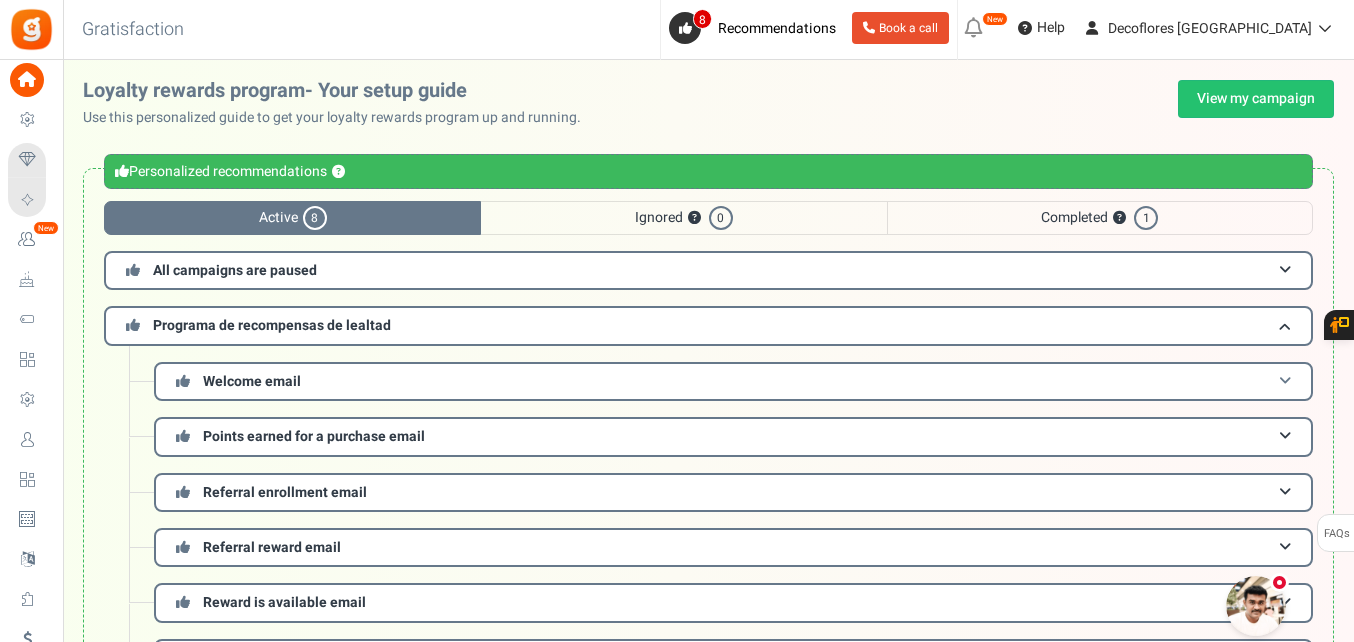 click on "Welcome email" at bounding box center [733, 381] 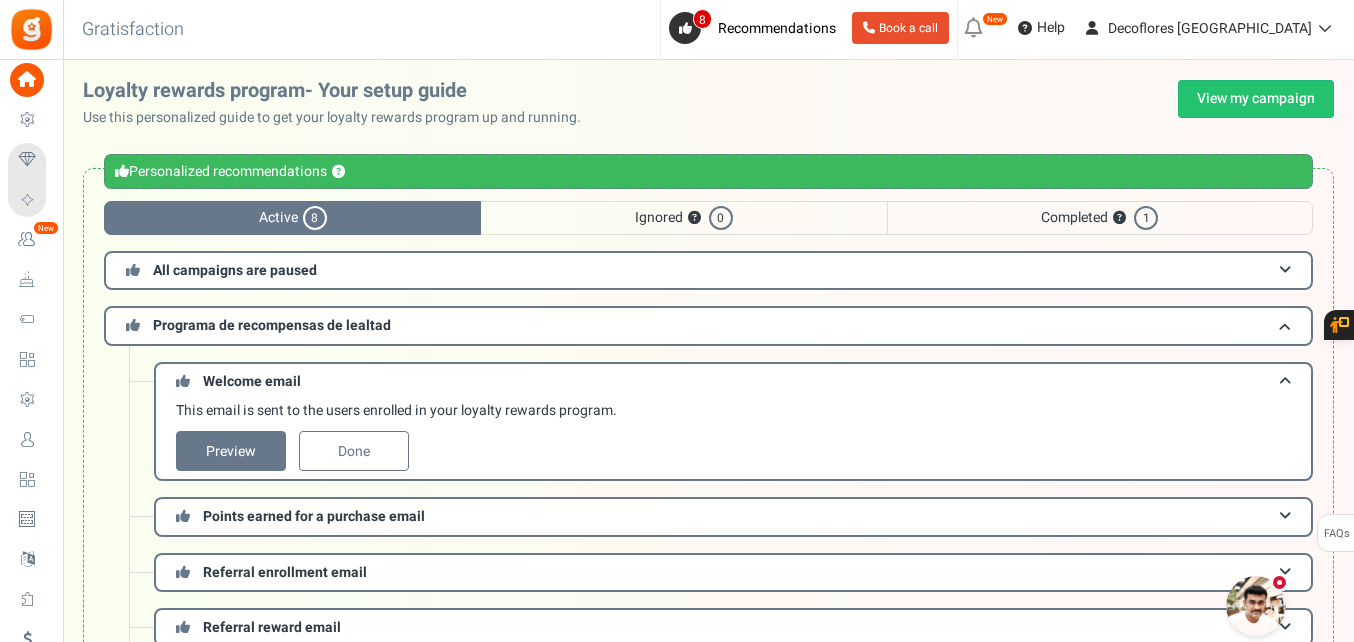 click on "Preview" at bounding box center [231, 451] 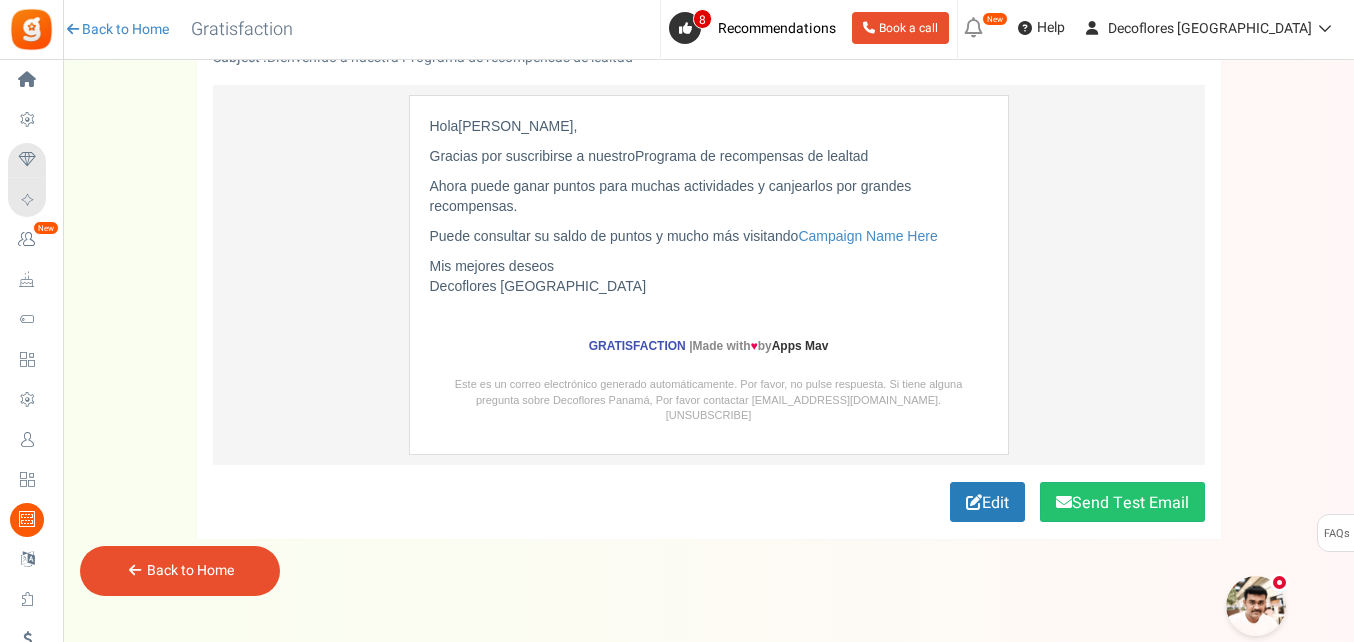 scroll, scrollTop: 193, scrollLeft: 0, axis: vertical 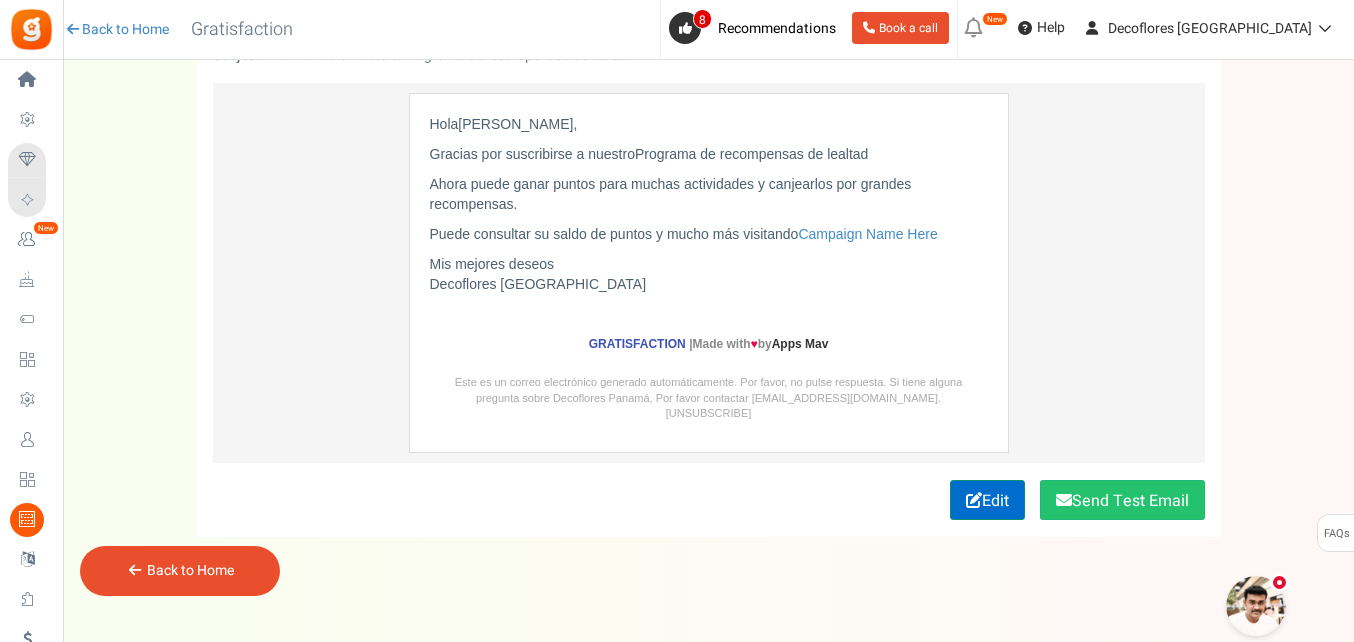 click on "Edit" at bounding box center (987, 500) 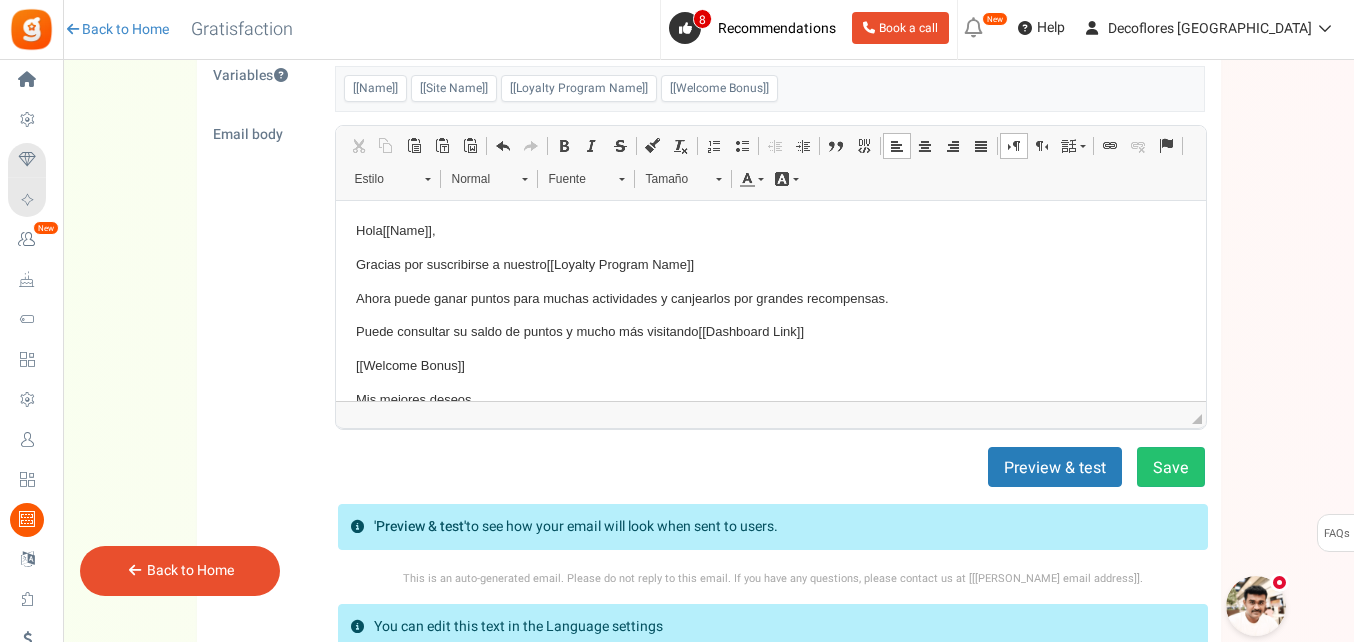 click on "Ahora puede ganar puntos para muchas actividades y canjearlos por grandes recompensas." at bounding box center [770, 298] 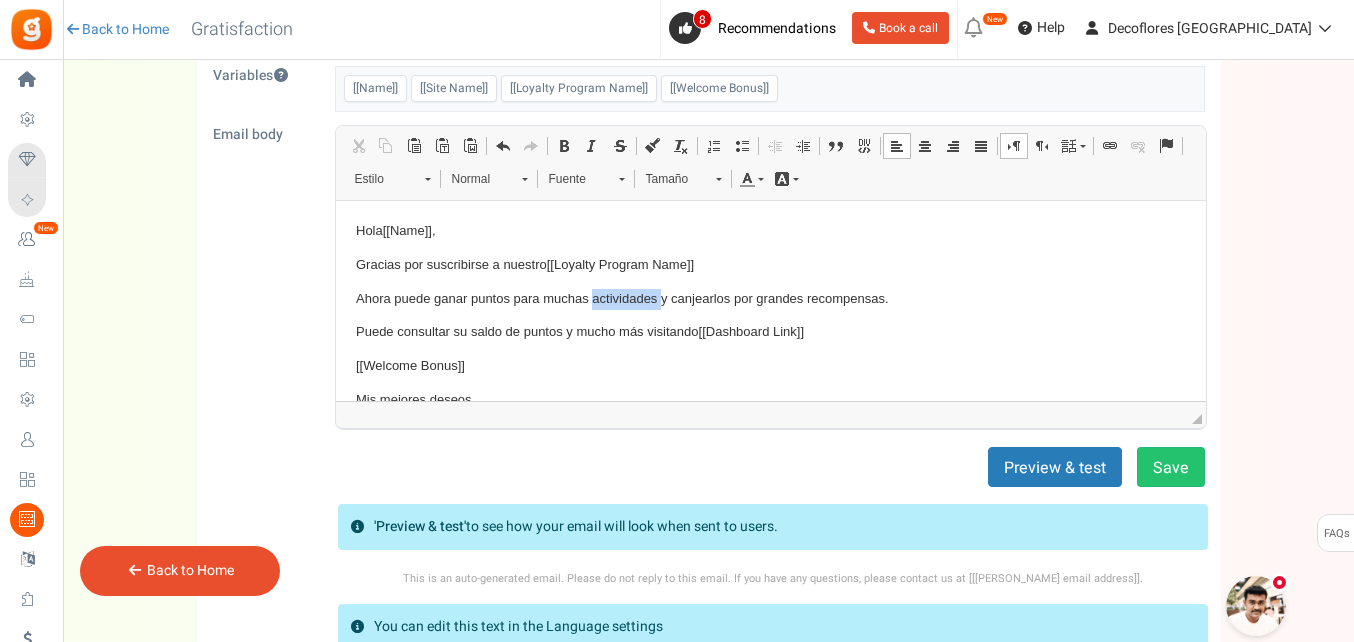 drag, startPoint x: 592, startPoint y: 298, endPoint x: 660, endPoint y: 295, distance: 68.06615 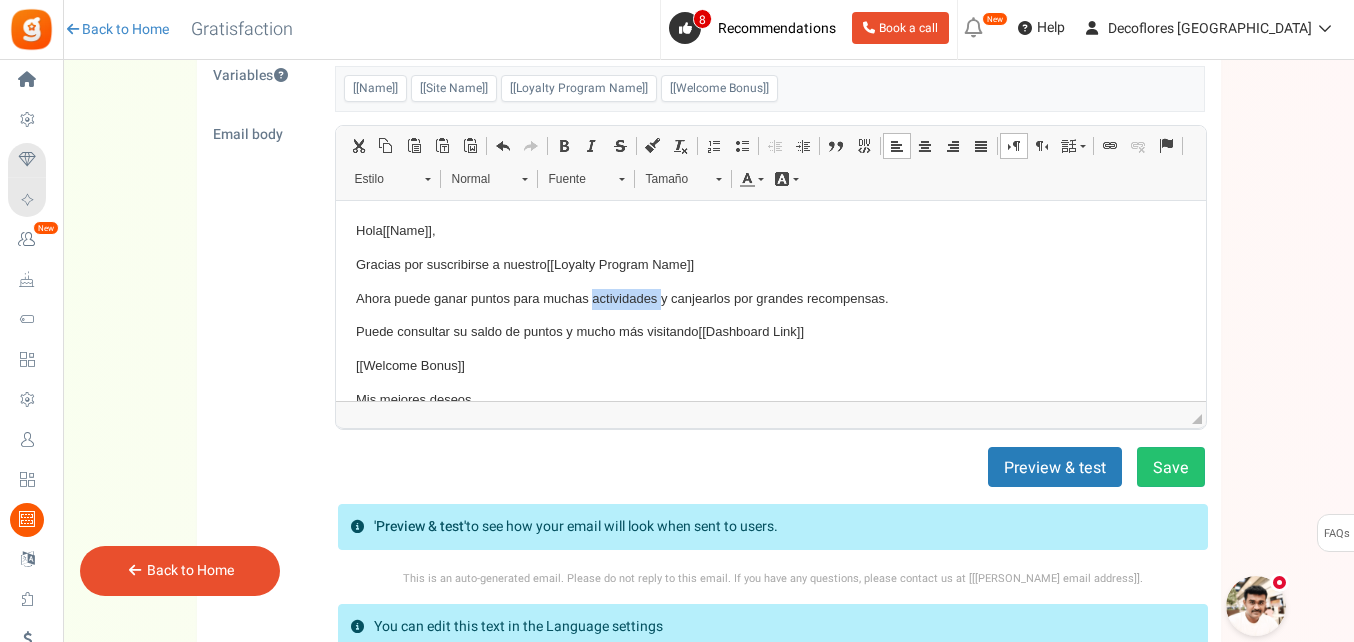 type 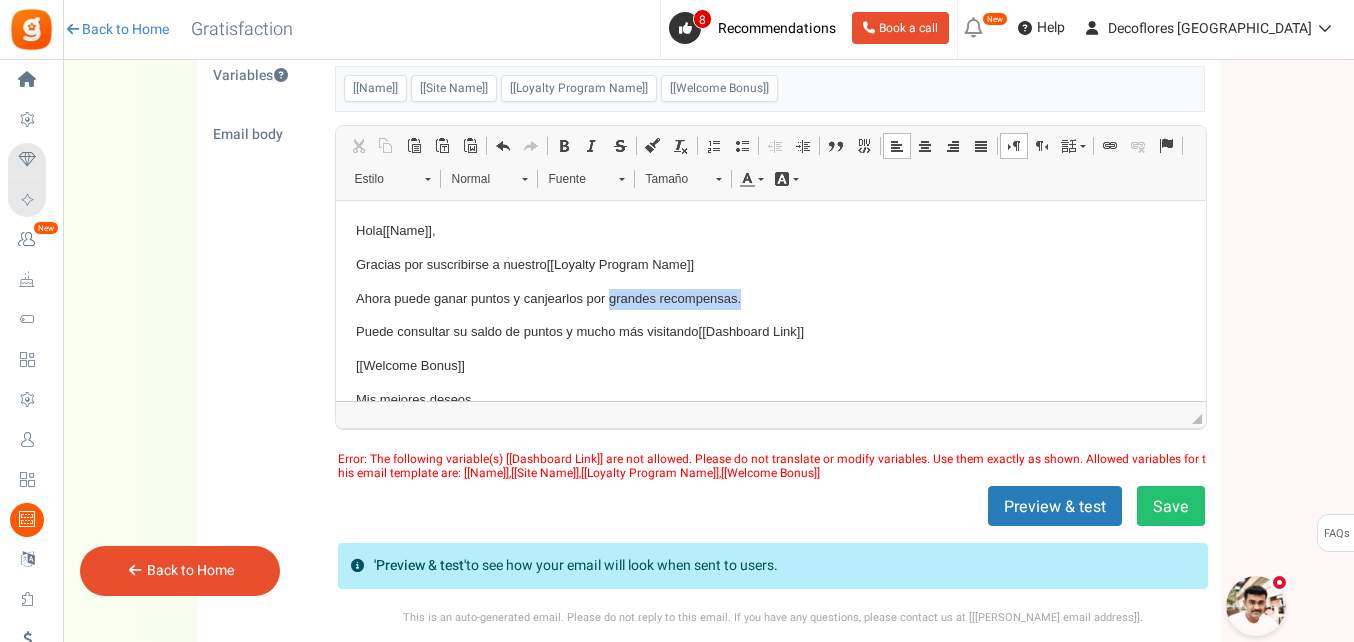 drag, startPoint x: 645, startPoint y: 295, endPoint x: 827, endPoint y: 295, distance: 182 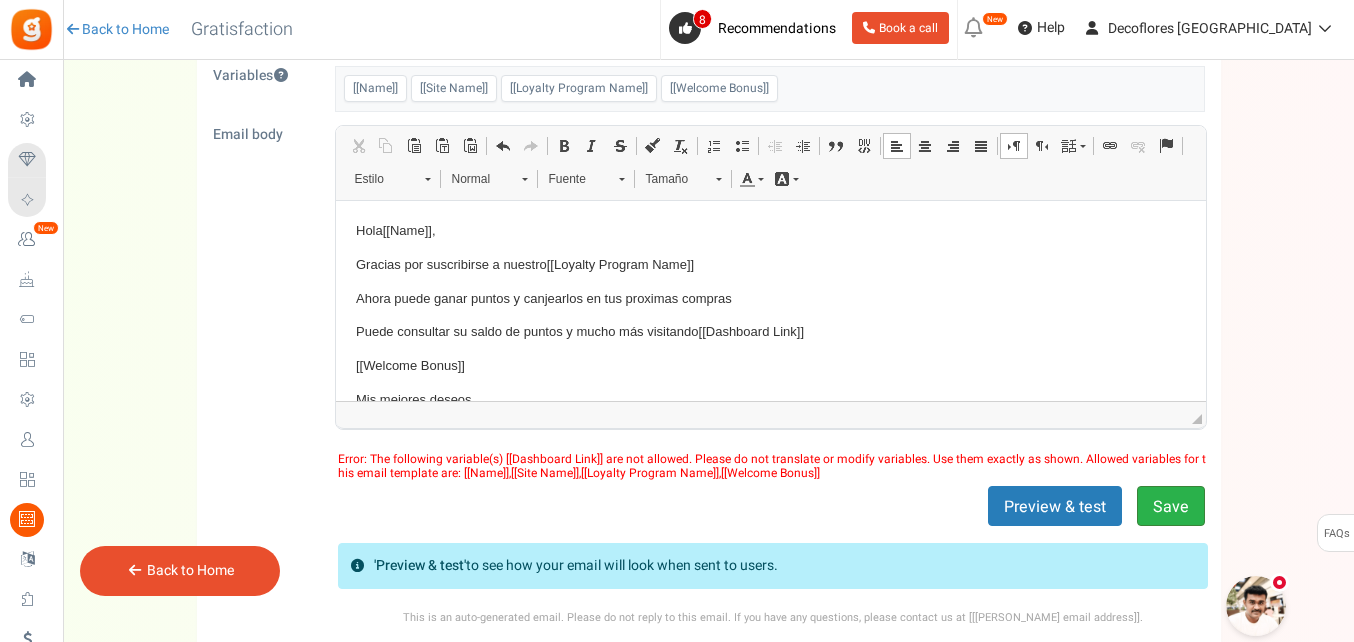 click on "Save" at bounding box center [1171, 506] 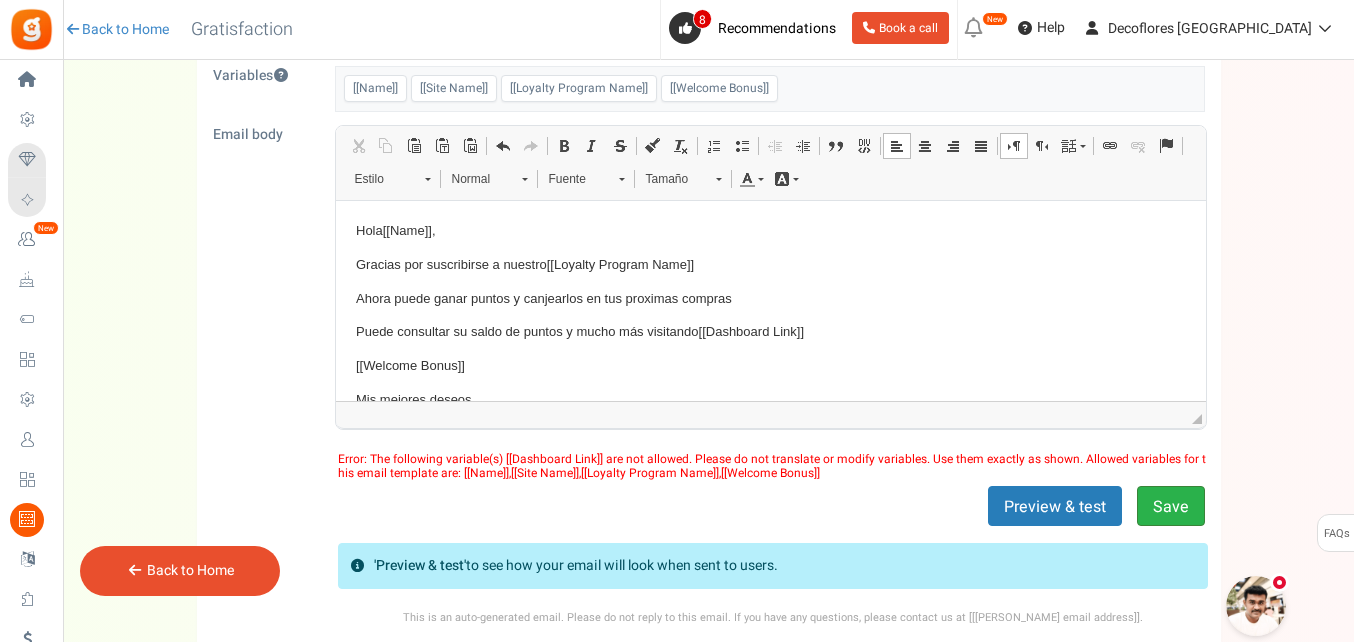 click on "Save" at bounding box center [1171, 506] 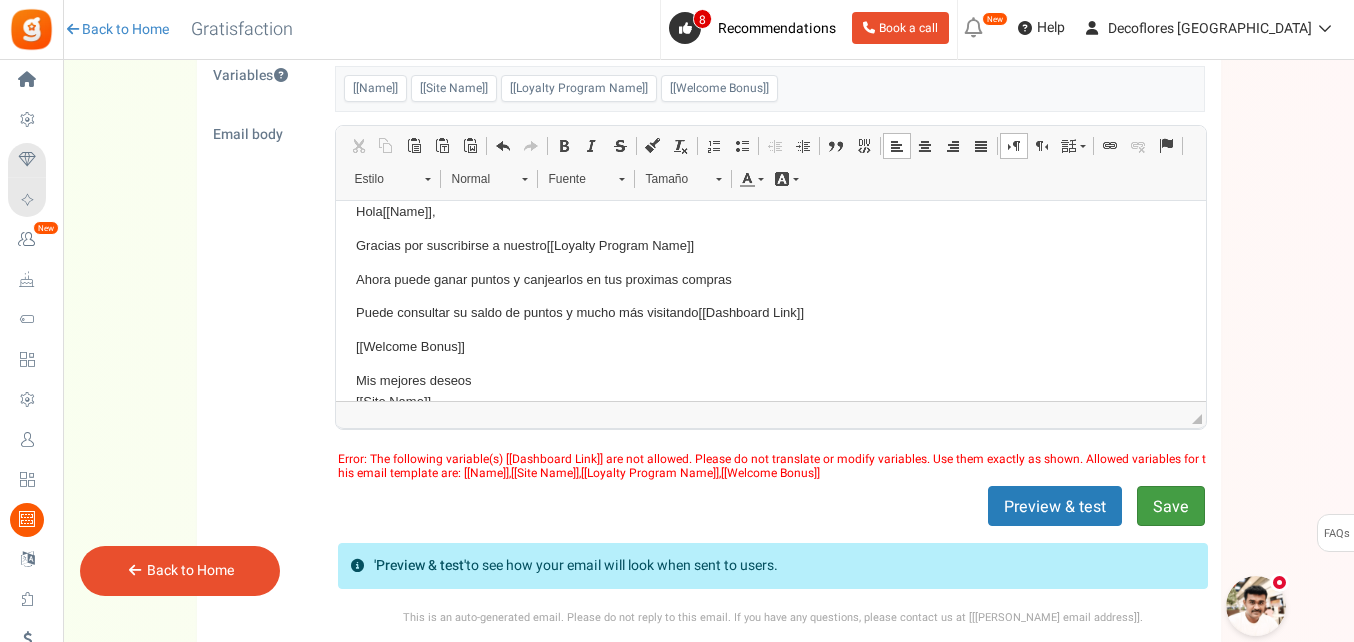 scroll, scrollTop: 51, scrollLeft: 0, axis: vertical 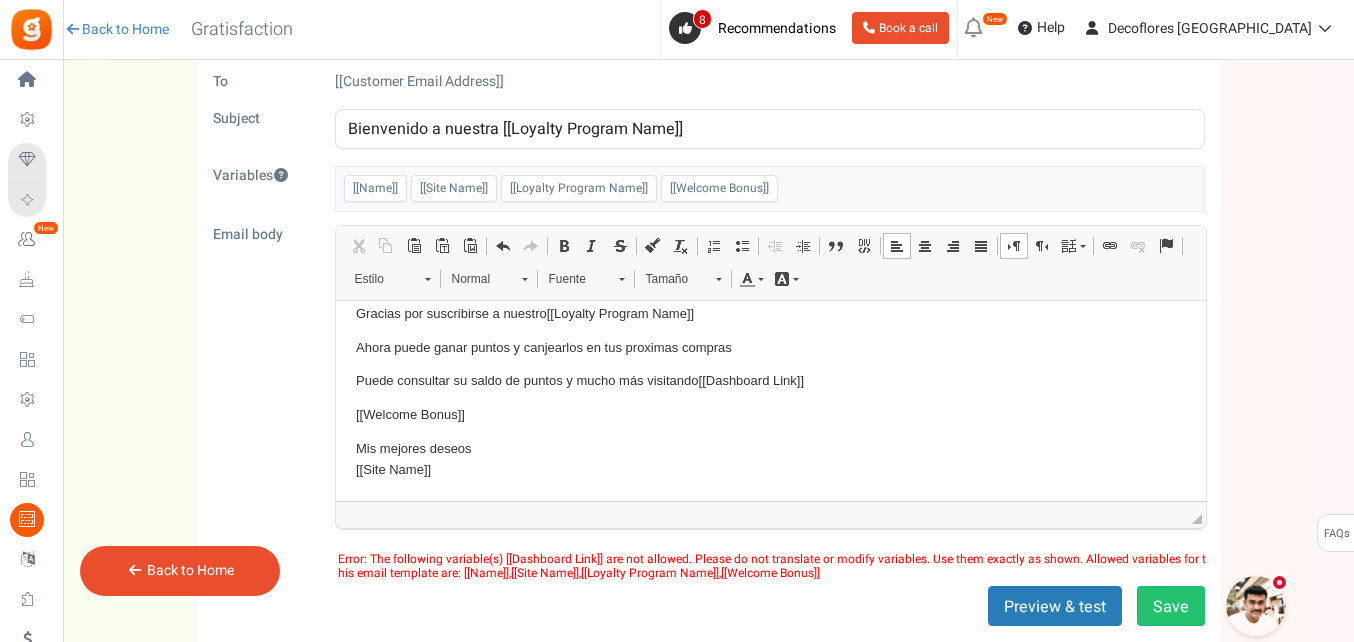click on "Ahora puede ganar puntos y canjearlos en tus proximas compras" at bounding box center [770, 347] 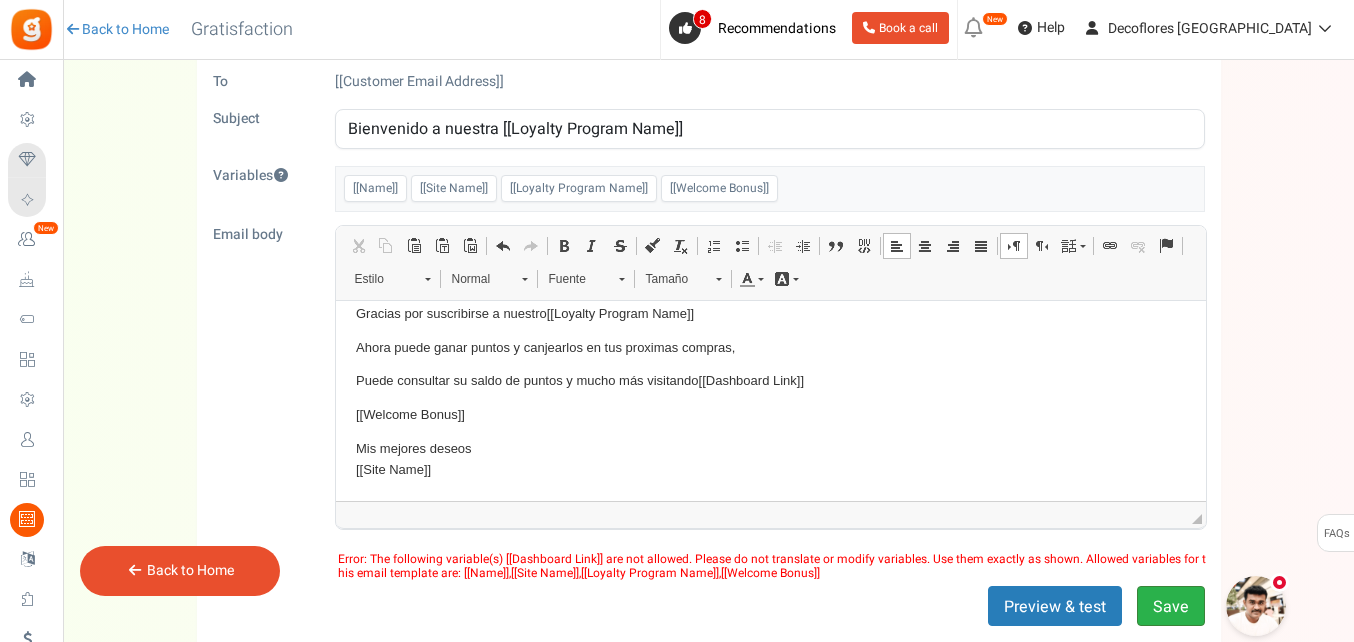 click on "Save" at bounding box center [1171, 606] 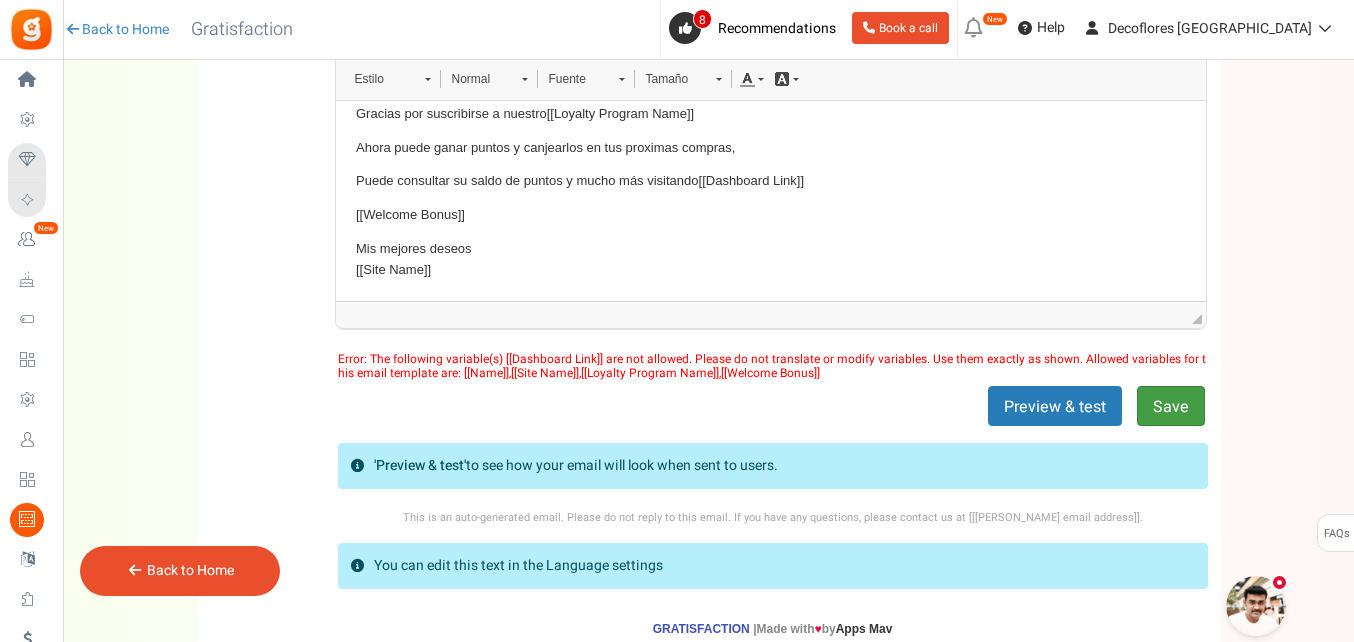 scroll, scrollTop: 0, scrollLeft: 0, axis: both 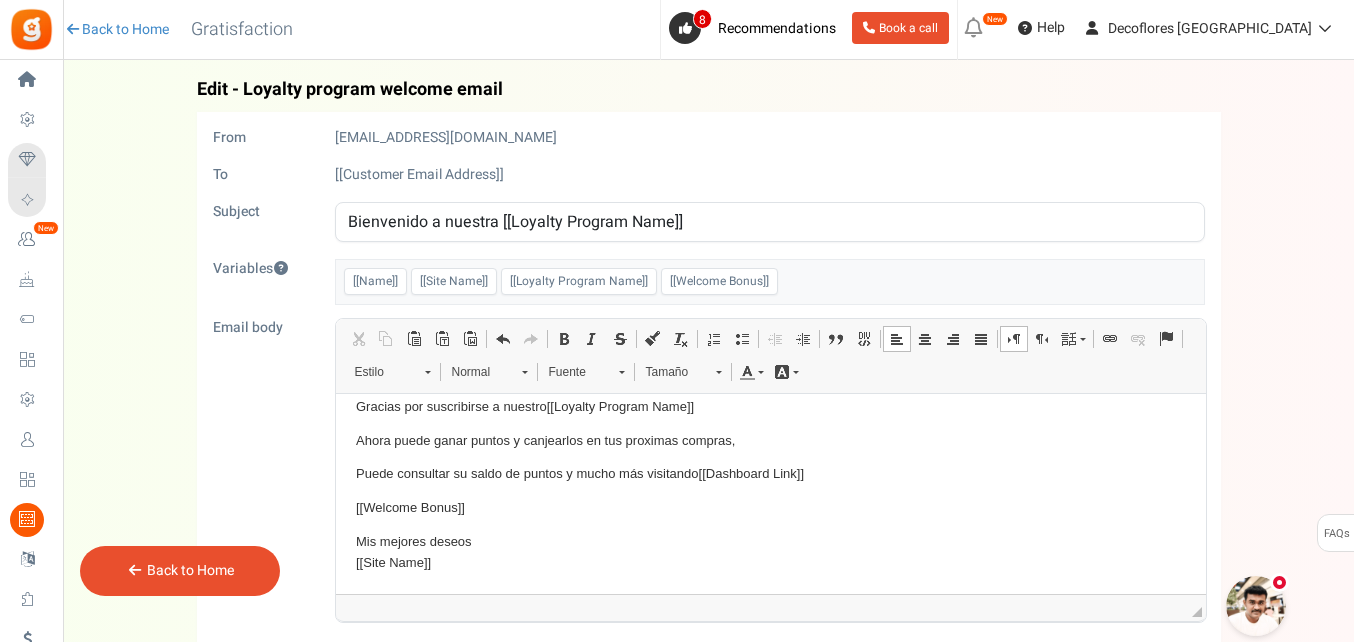 click on "Back to Home" at bounding box center [190, 570] 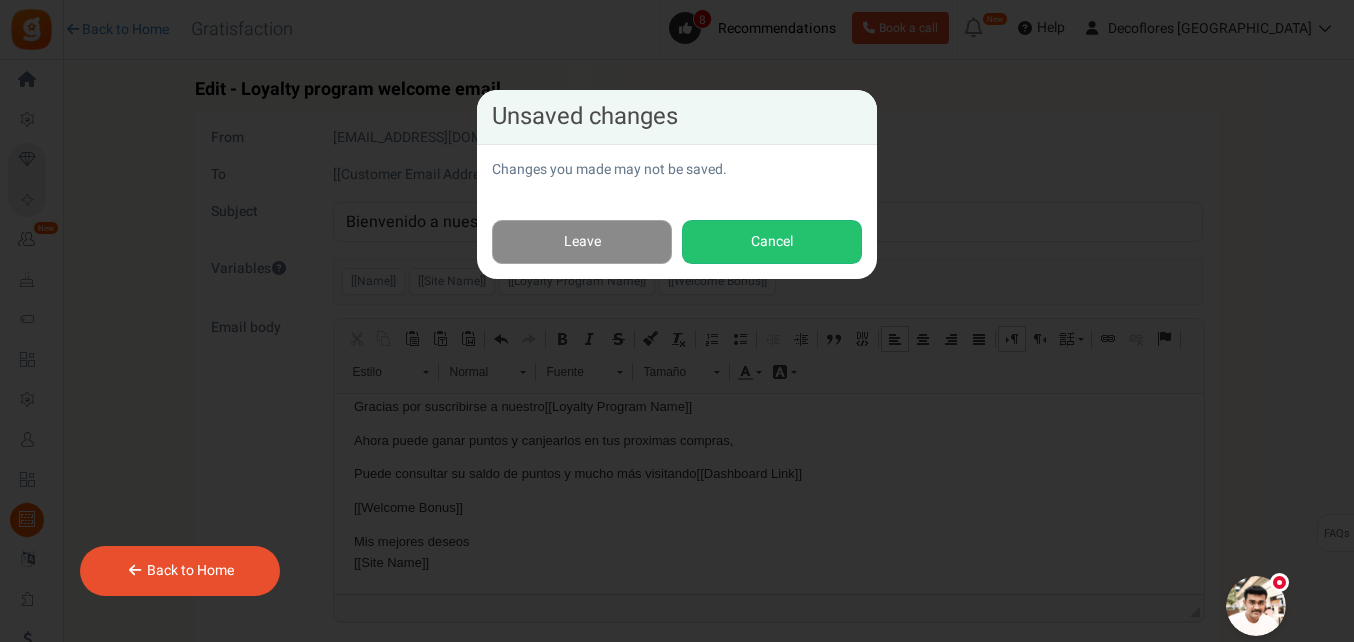 click on "Leave" at bounding box center [582, 242] 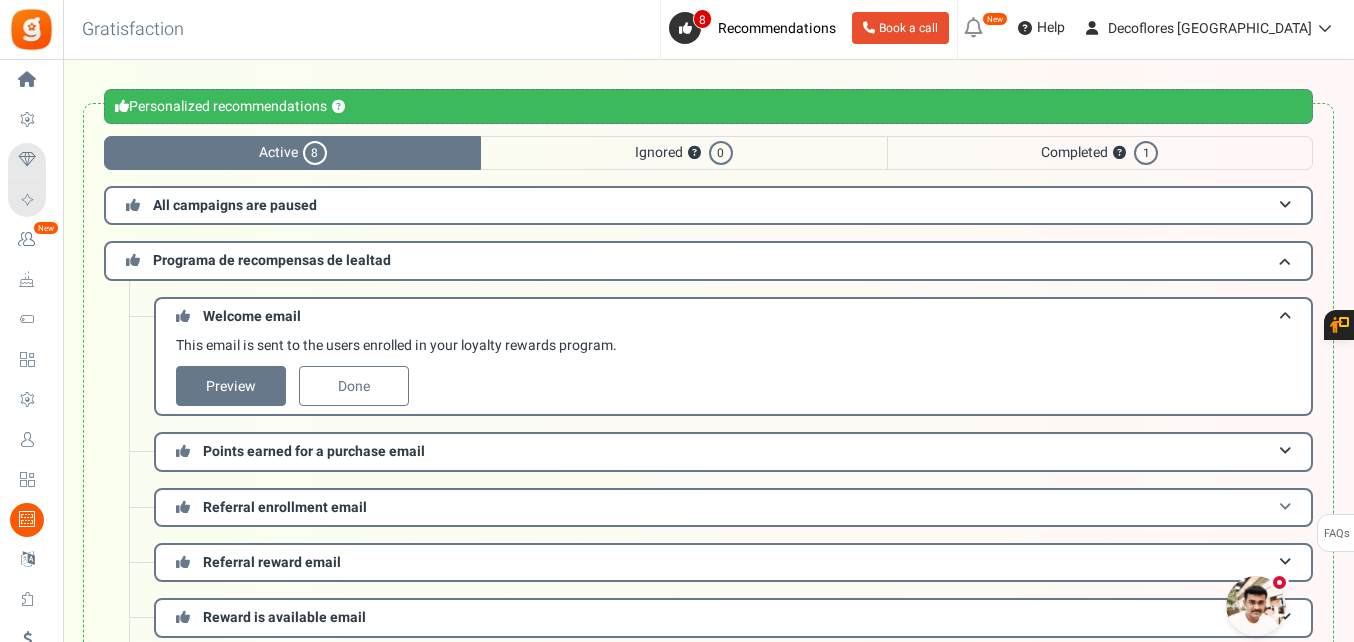 scroll, scrollTop: 100, scrollLeft: 0, axis: vertical 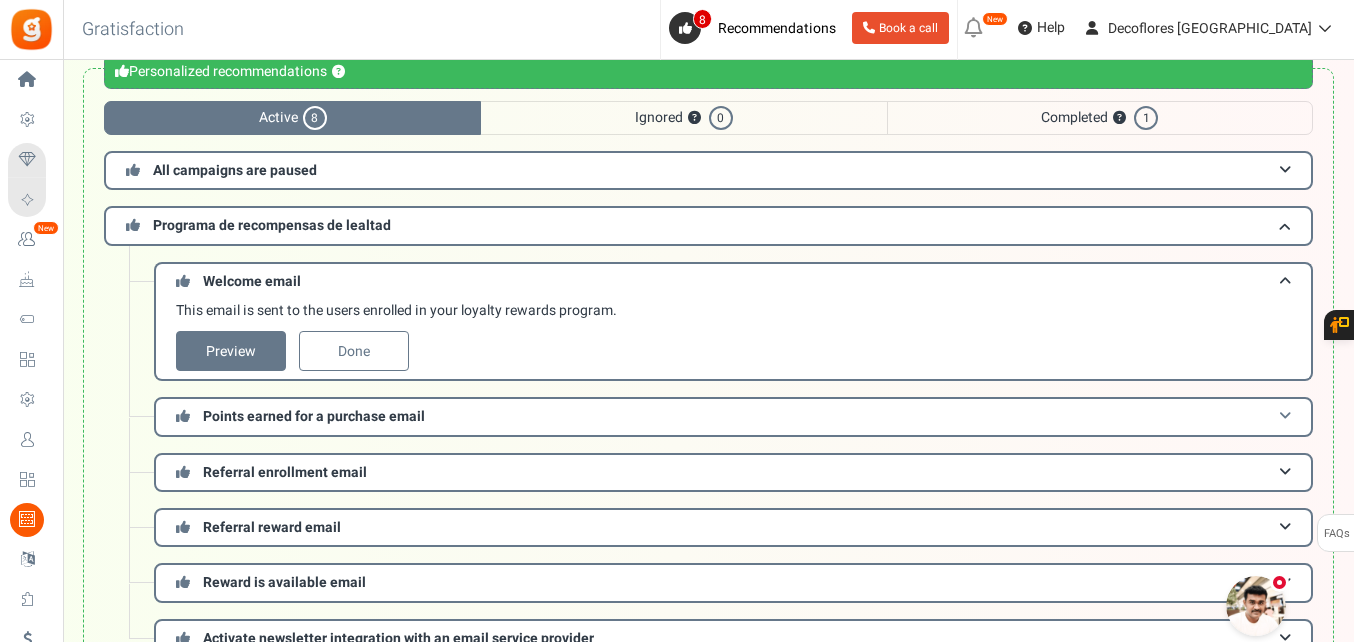 click on "Points earned for a purchase email" at bounding box center [733, 416] 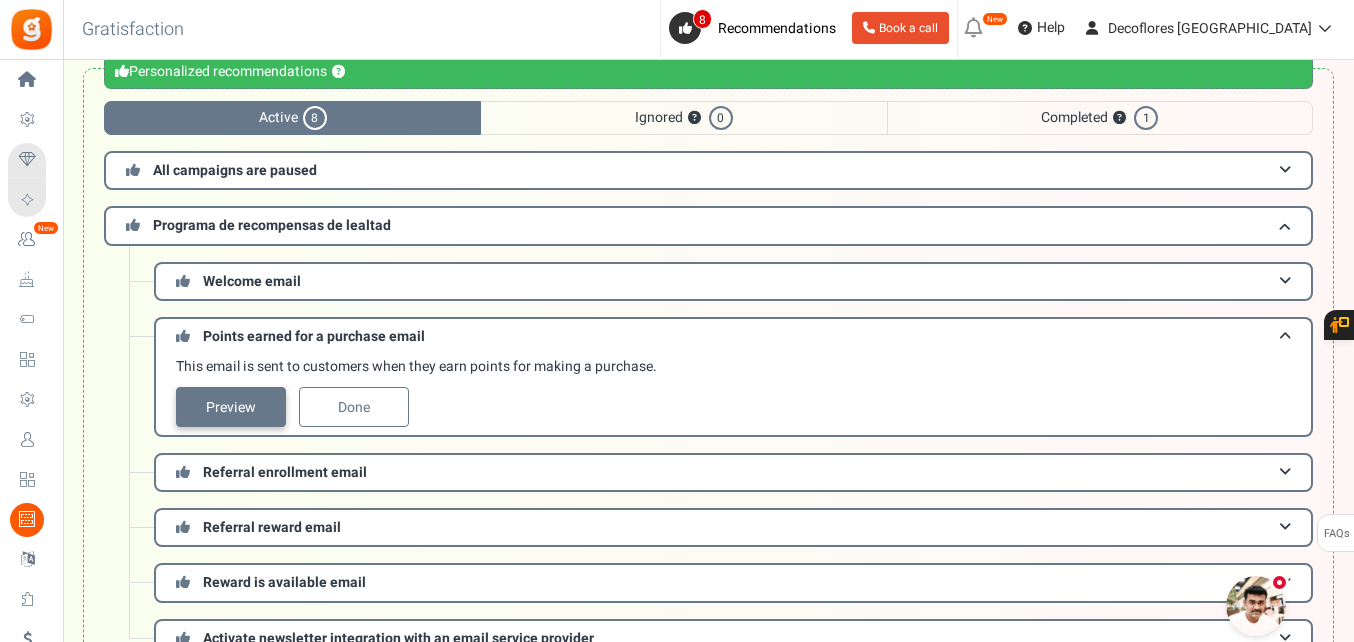 click on "Preview" at bounding box center (231, 407) 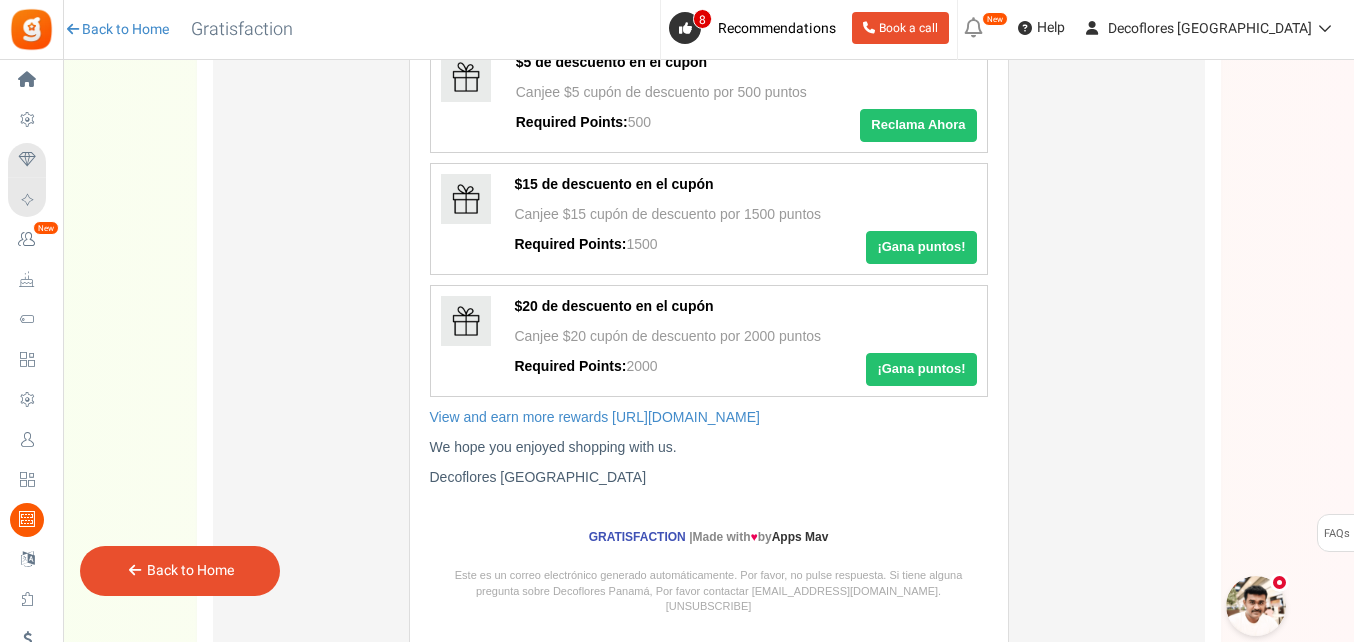 scroll, scrollTop: 600, scrollLeft: 0, axis: vertical 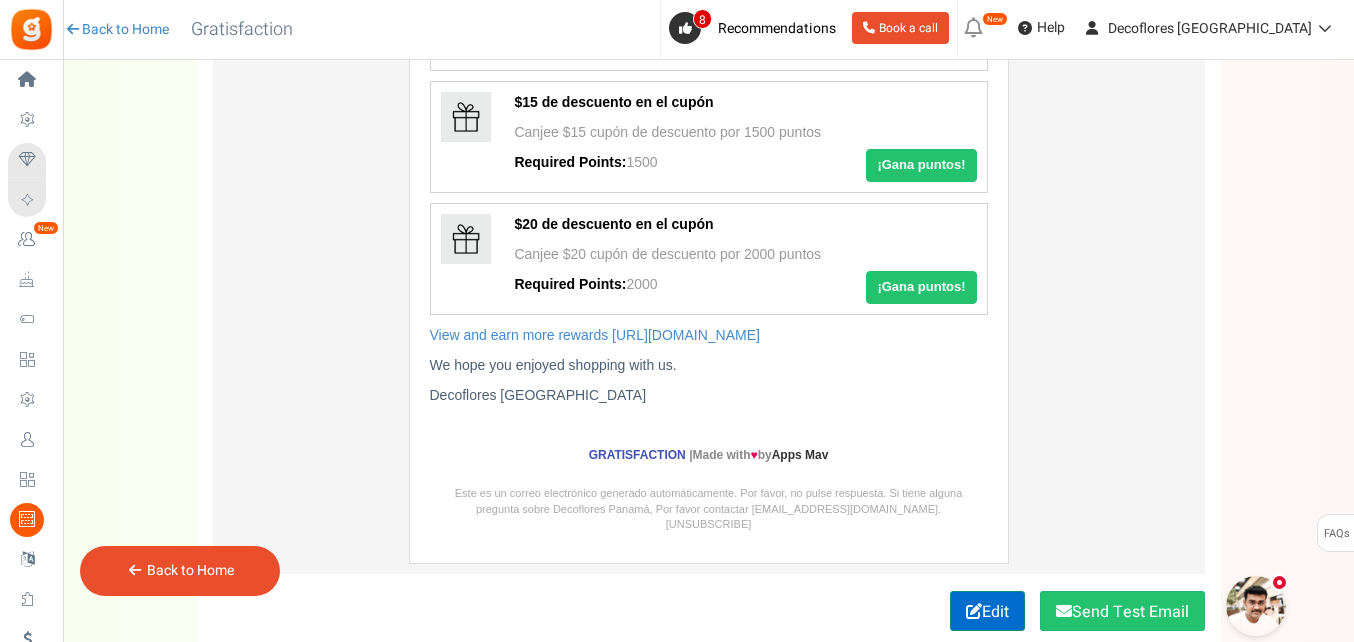 click on "Edit" at bounding box center [987, 611] 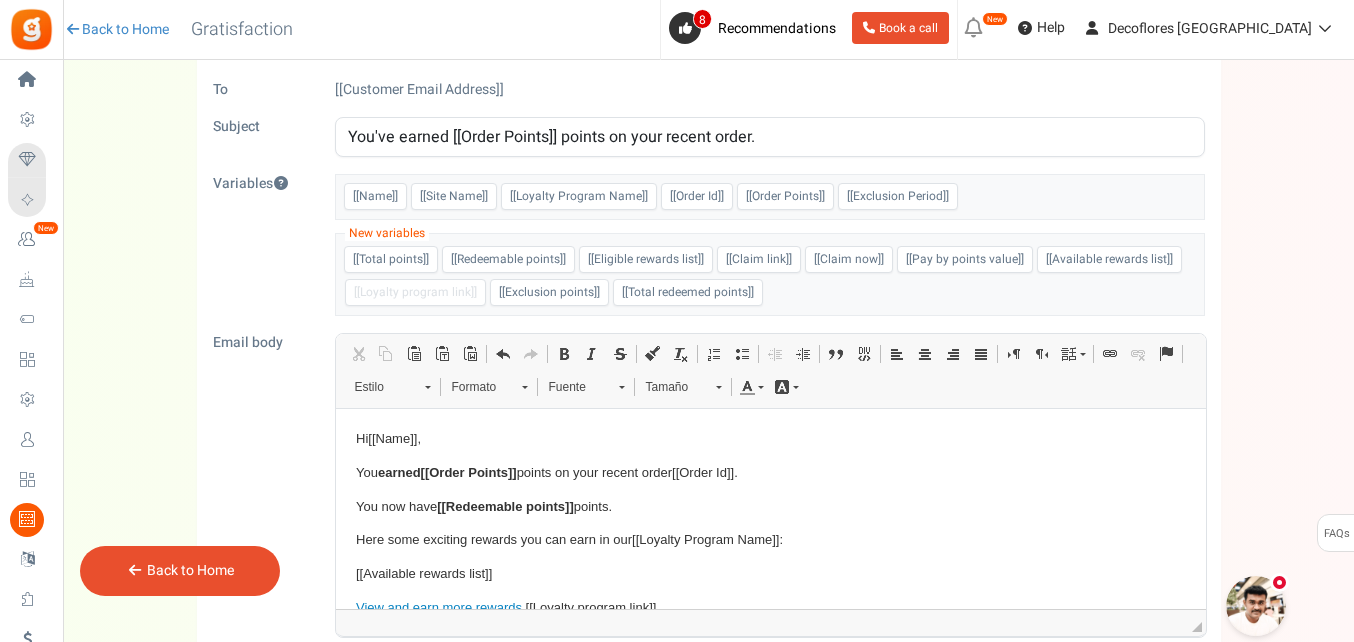 scroll, scrollTop: 84, scrollLeft: 0, axis: vertical 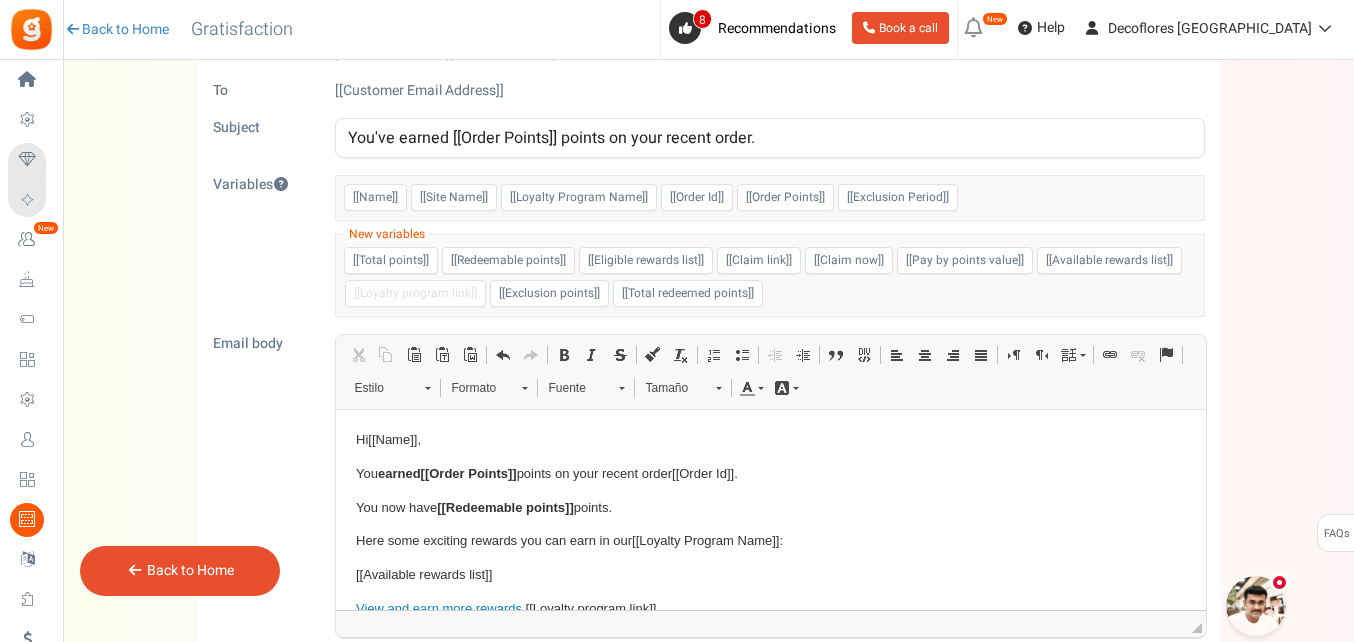 drag, startPoint x: 815, startPoint y: 125, endPoint x: 421, endPoint y: 134, distance: 394.10278 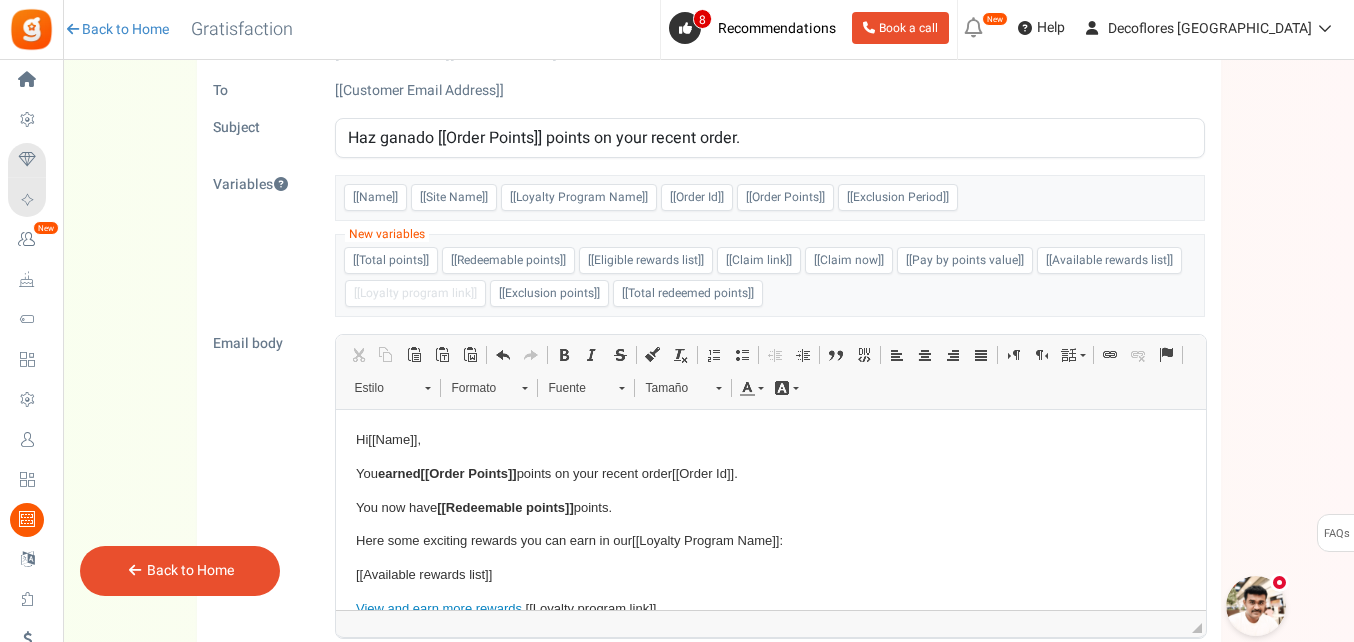 drag, startPoint x: 550, startPoint y: 137, endPoint x: 748, endPoint y: 148, distance: 198.30531 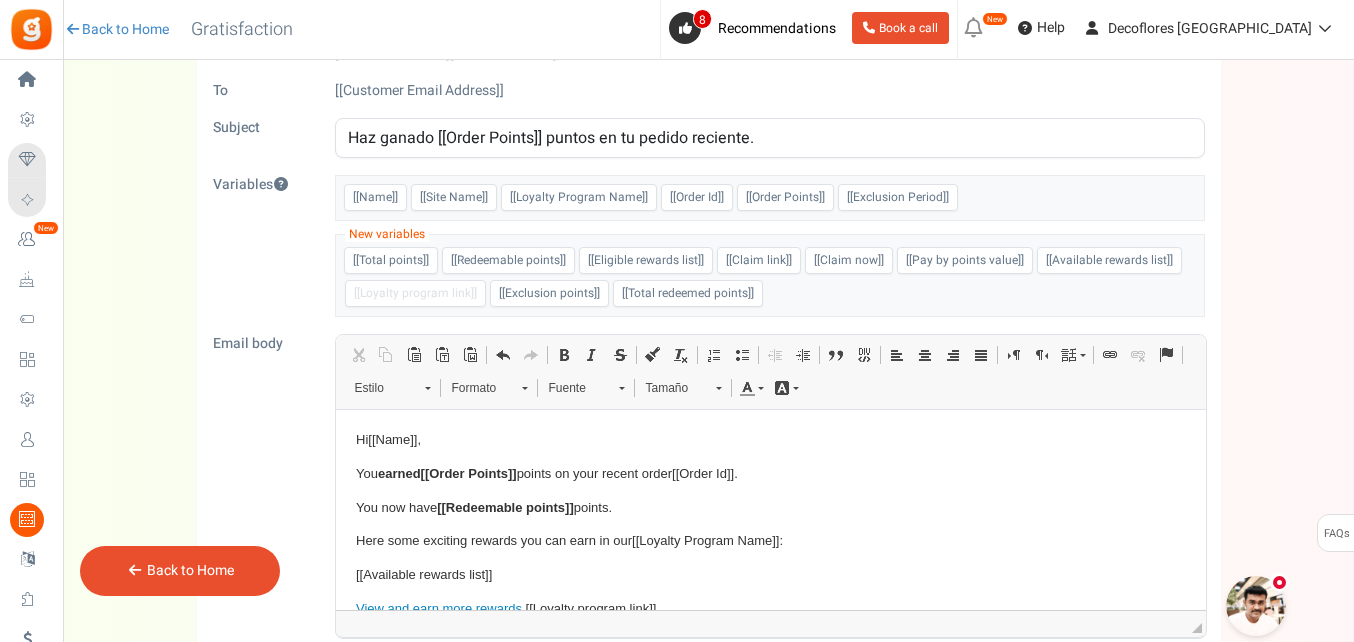 type on "Haz ganado [[Order Points]] puntos en tu pedido reciente." 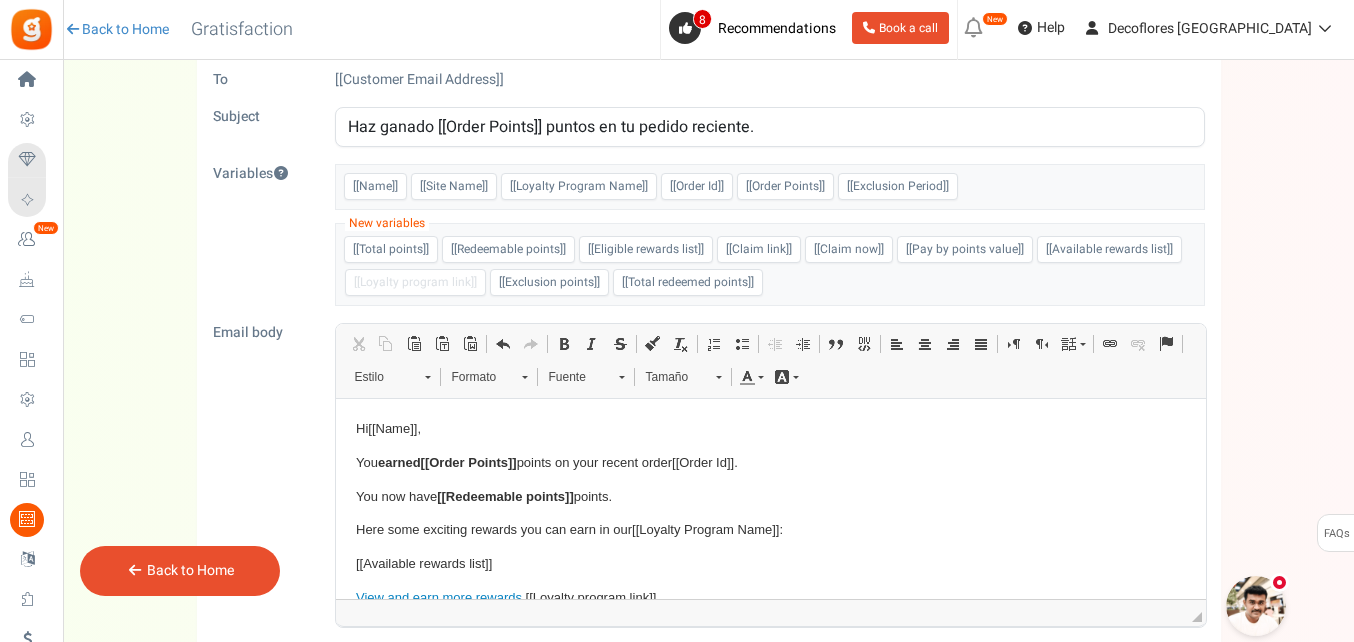 scroll, scrollTop: 84, scrollLeft: 0, axis: vertical 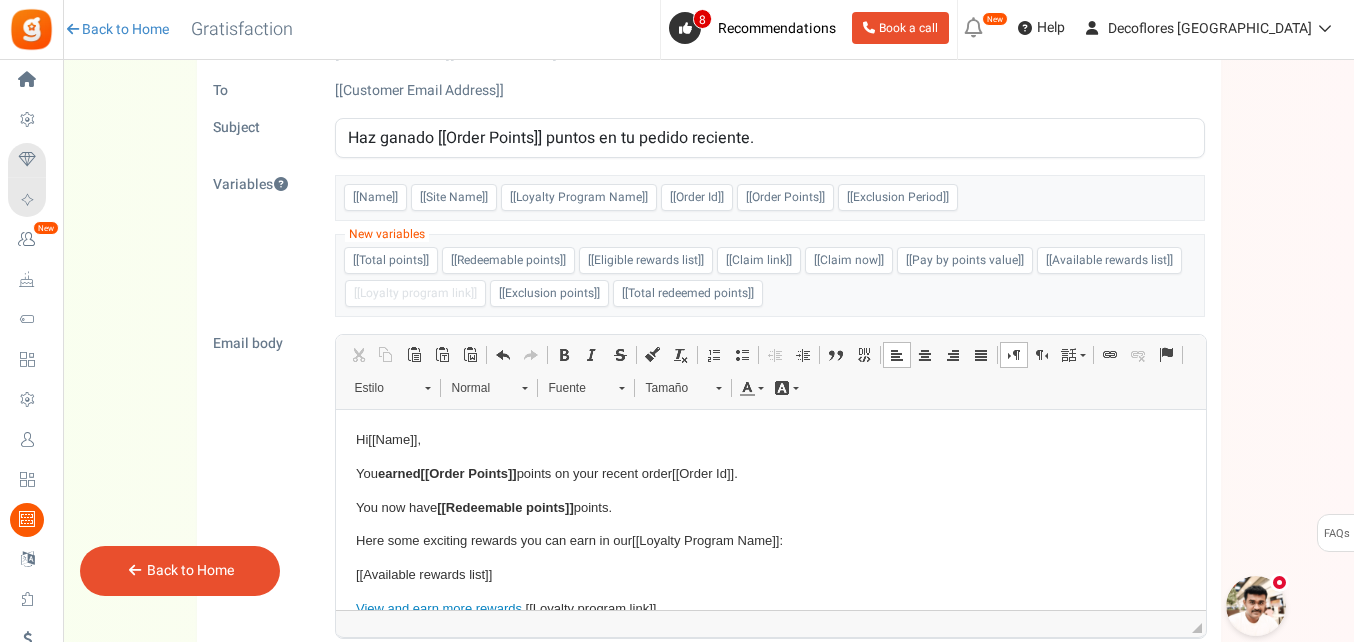 drag, startPoint x: 348, startPoint y: 433, endPoint x: 477, endPoint y: 485, distance: 139.0863 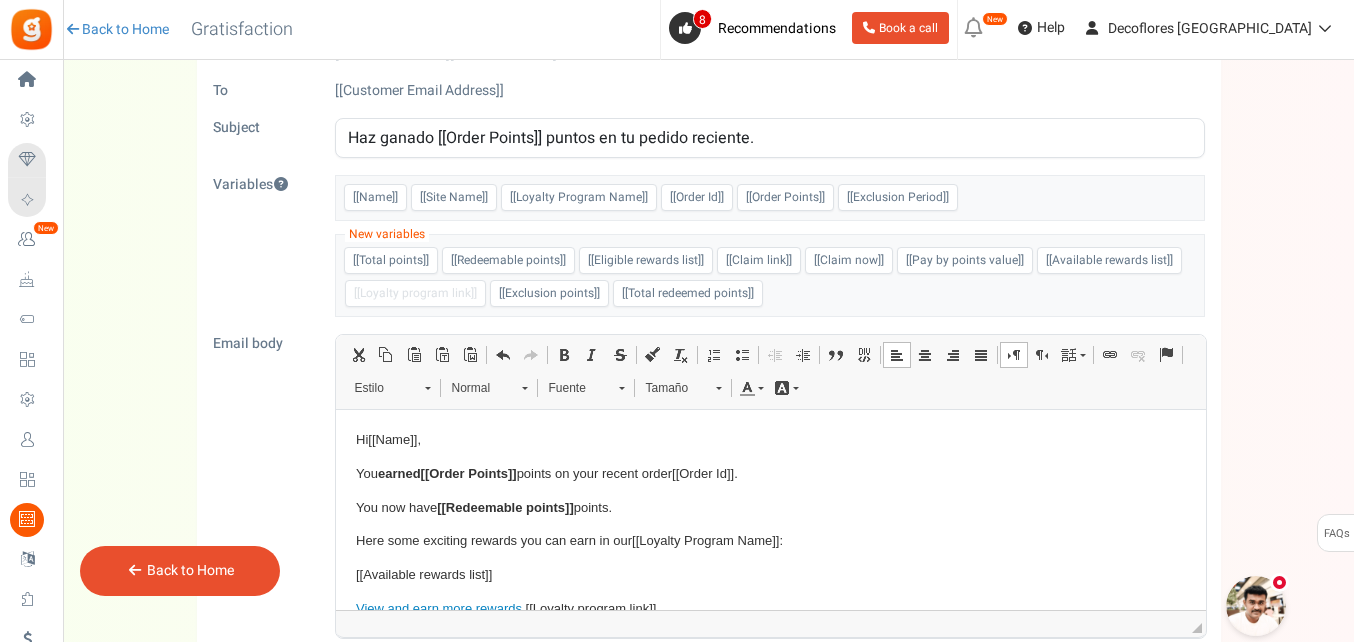 click on "Hi  [[Name]] , You  earned  [[Order Points]]  points on your recent order  [[Order Id]] . You now have  [[Redeemable points]]  points. Here some exciting rewards you can earn in our  [[Loyalty Program Name]] : [[Available rewards list]] View and earn more rewards   [[Loyalty program link]] We hope you enjoyed shopping with us. [[Site Name]]" at bounding box center (770, 558) 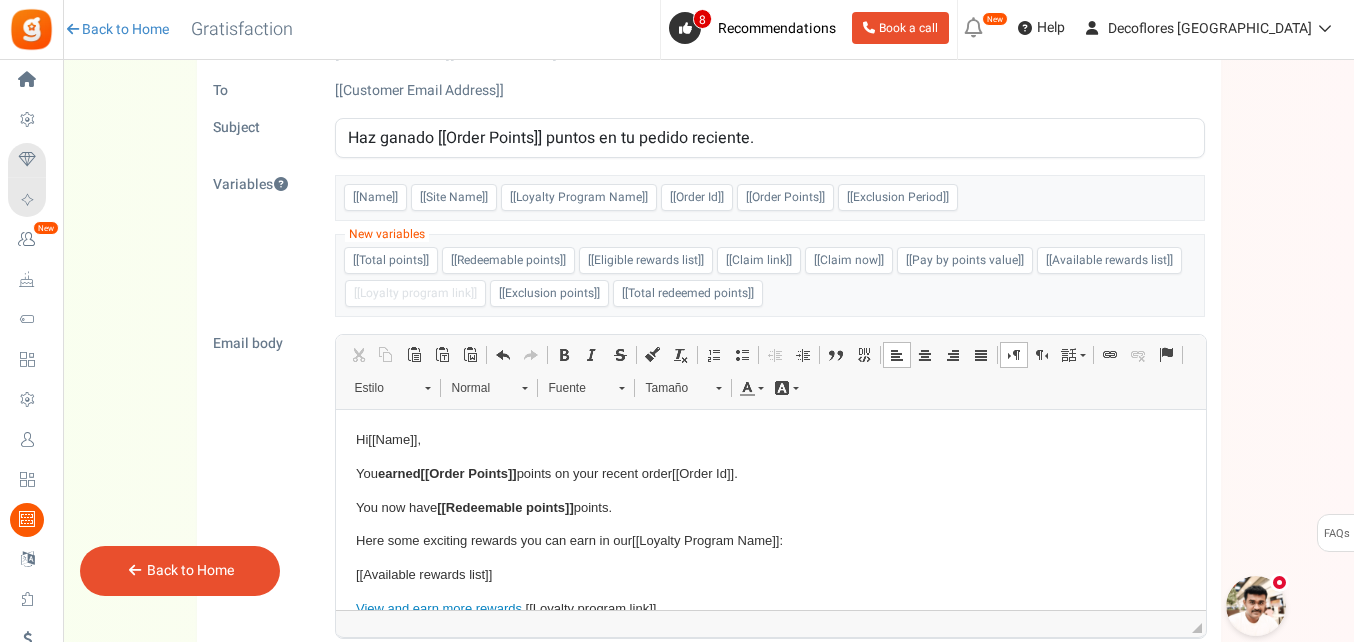 click on "Hi  [[Name]] ," at bounding box center [770, 440] 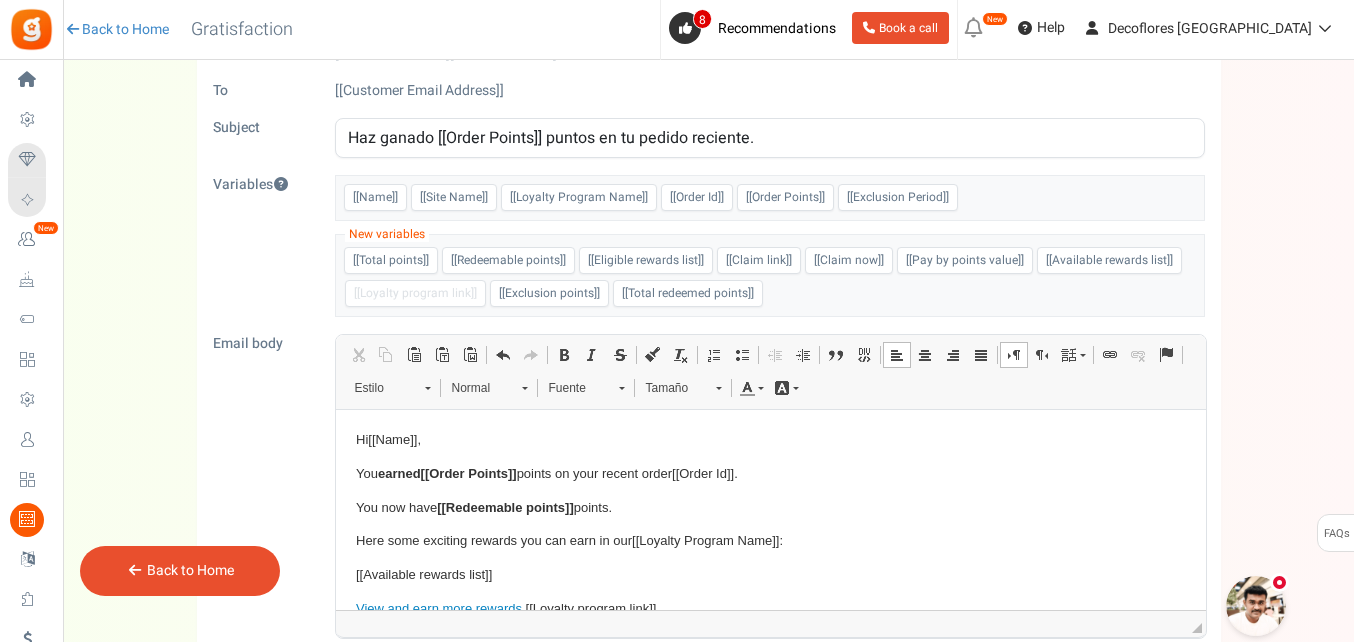 type 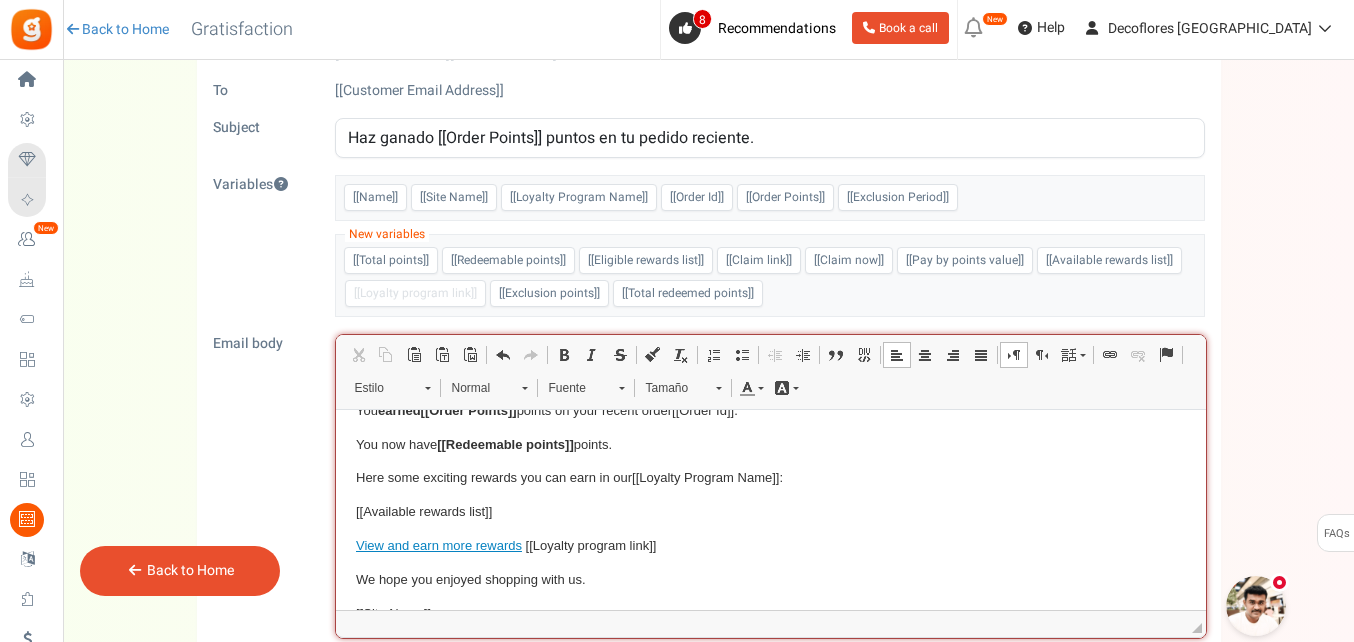 scroll, scrollTop: 97, scrollLeft: 0, axis: vertical 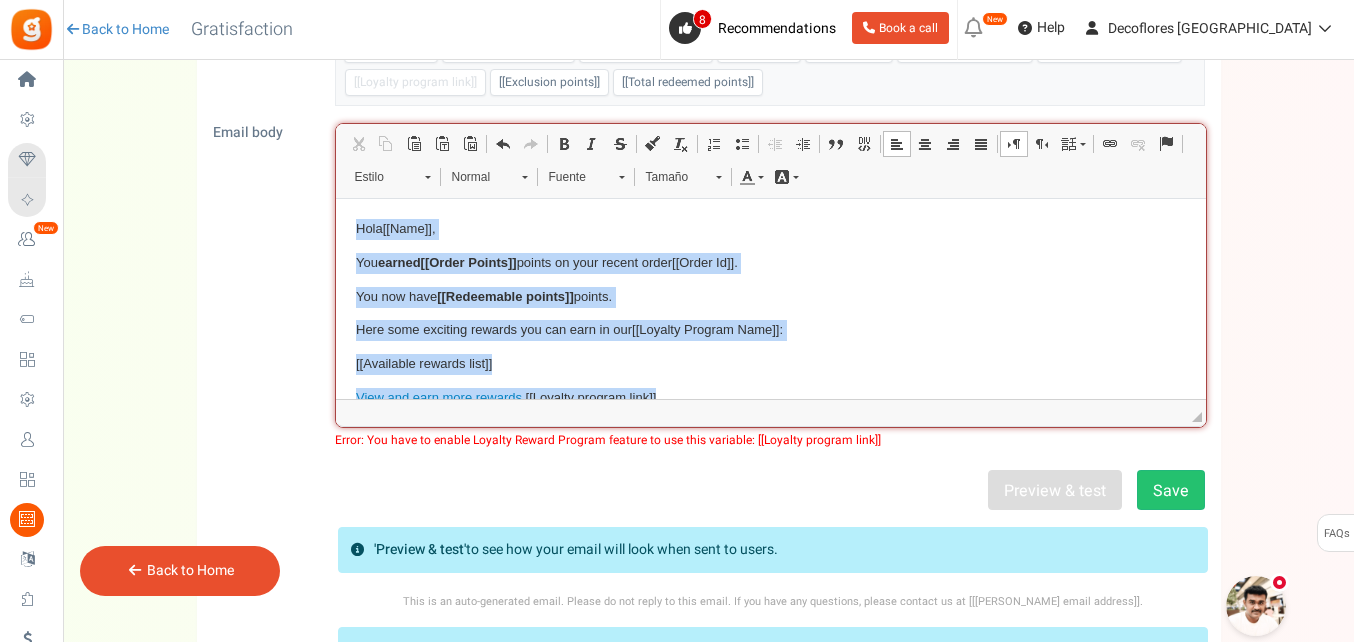 drag, startPoint x: 474, startPoint y: 373, endPoint x: 277, endPoint y: 84, distance: 349.75705 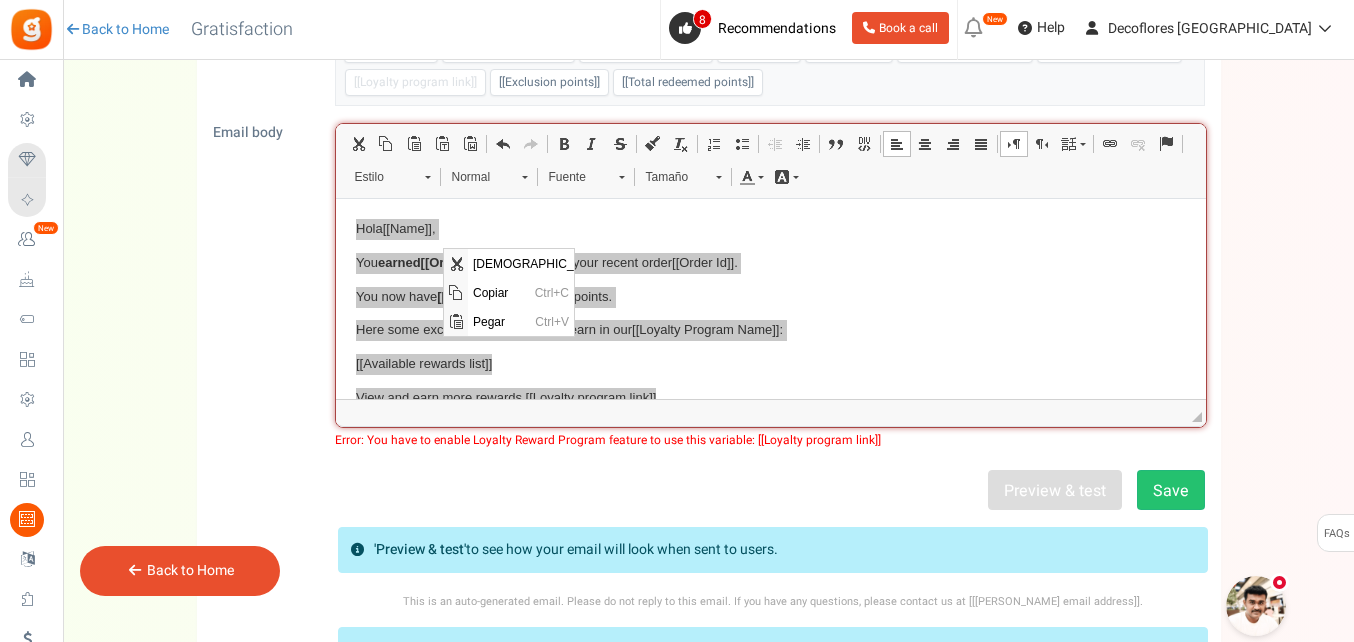 scroll, scrollTop: 0, scrollLeft: 0, axis: both 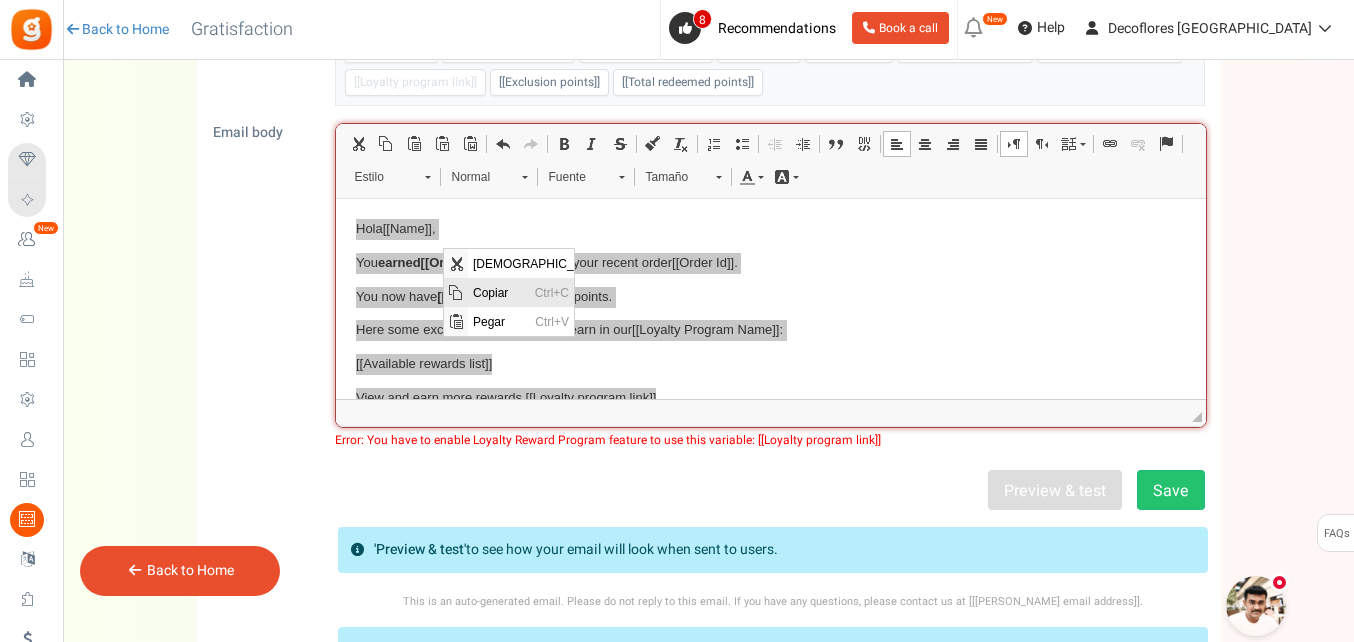 click on "Copiar" at bounding box center [498, 292] 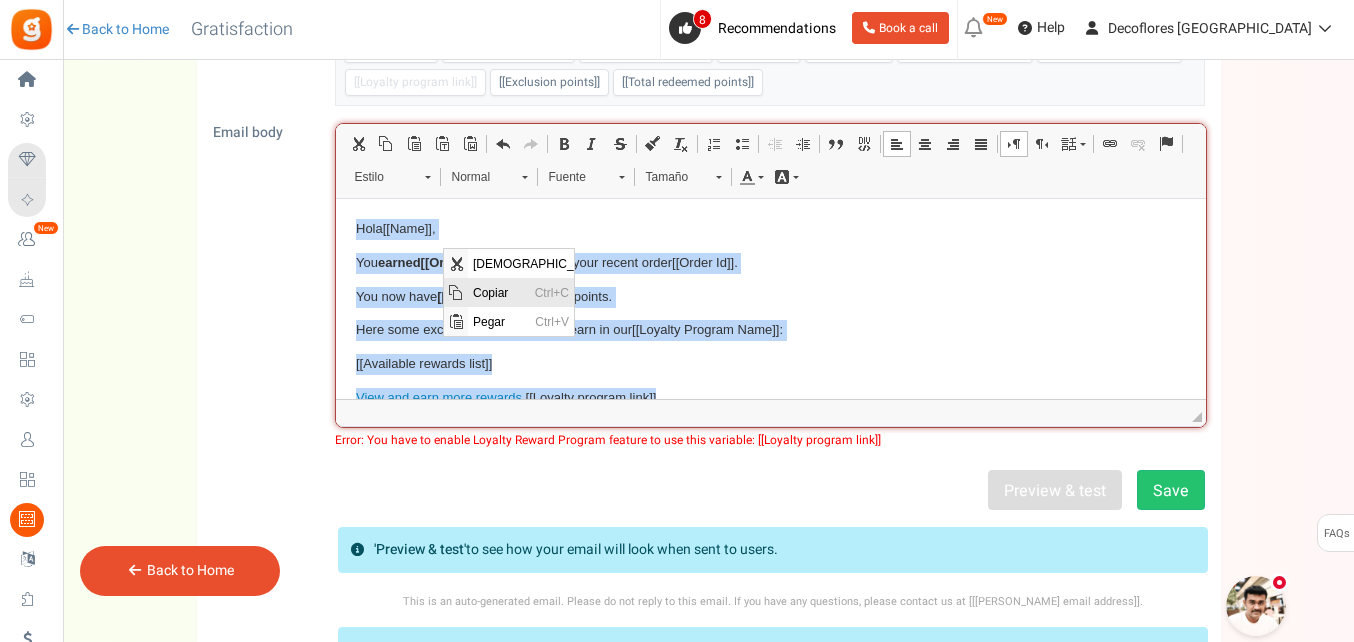 copy on "Hola  [[Name]] , You  earned  [[Order Points]]  points on your recent order  [[Order Id]] . You now have  [[Redeemable points]]  points. Here some exciting rewards you can earn in our  [[Loyalty Program Name]] : [[Available rewards list]] View and earn more rewards   [[Loyalty program link]] We hope you enjoyed shopping with us." 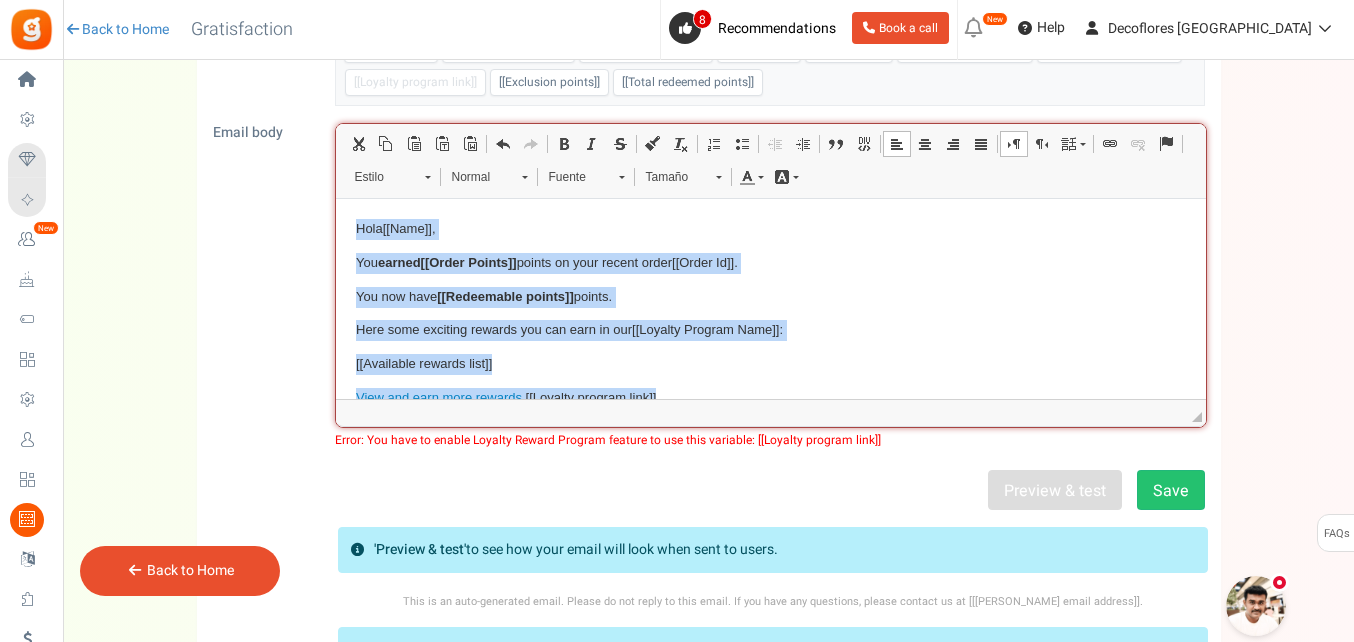 drag, startPoint x: 539, startPoint y: 204, endPoint x: 1103, endPoint y: 247, distance: 565.6368 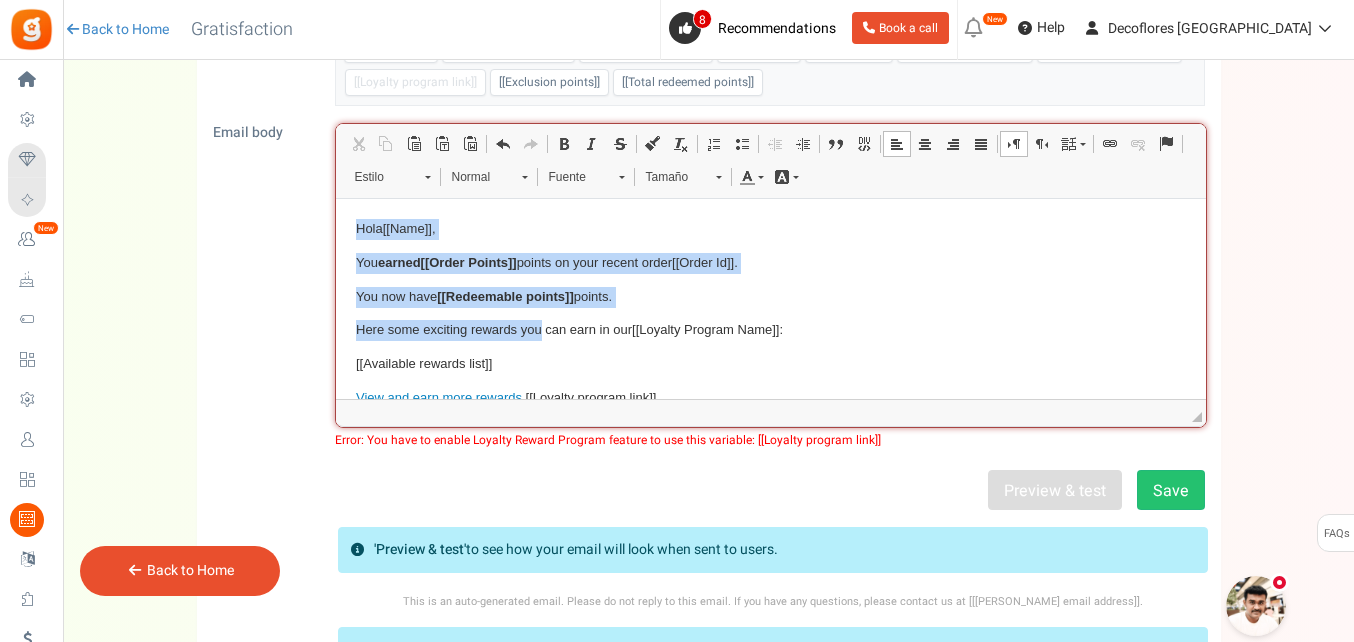 scroll, scrollTop: 97, scrollLeft: 0, axis: vertical 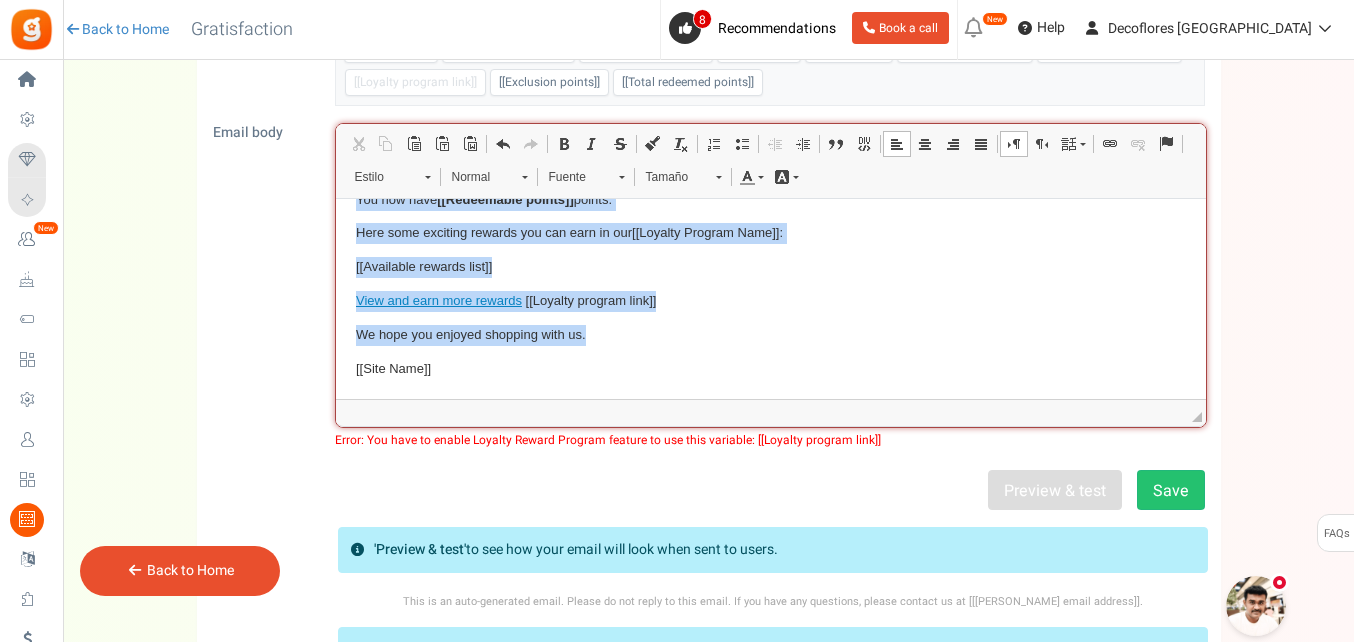 drag, startPoint x: 357, startPoint y: 220, endPoint x: 703, endPoint y: 443, distance: 411.63696 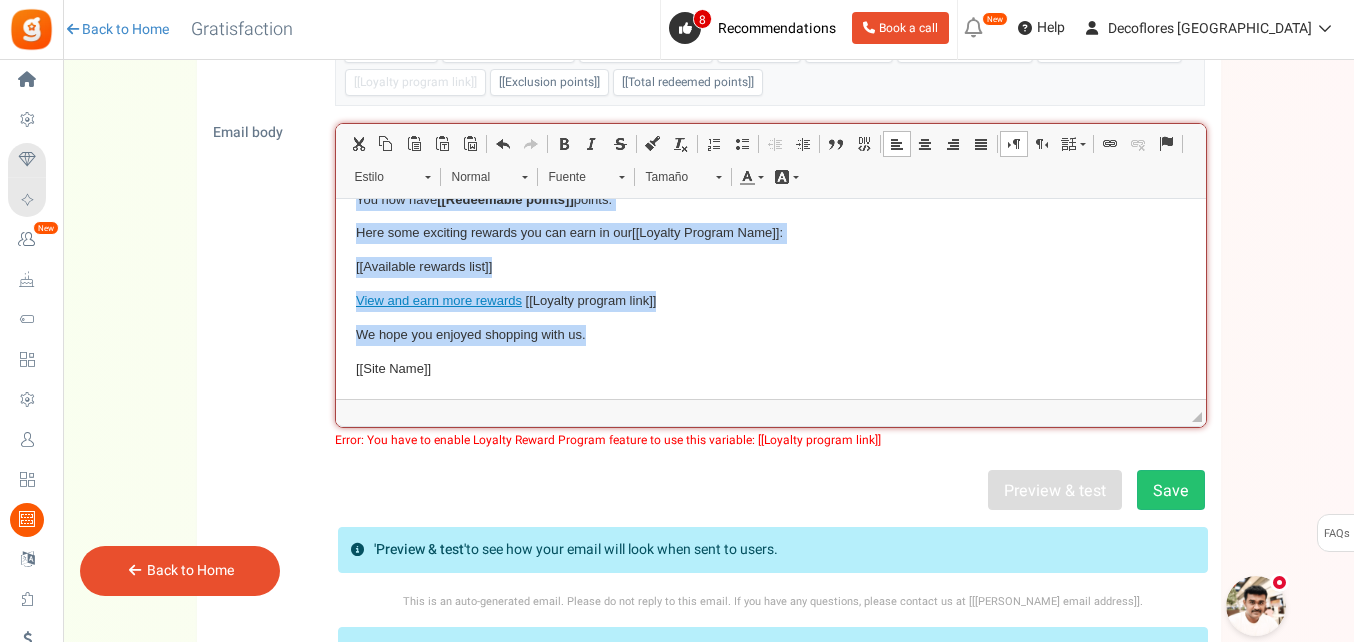 scroll, scrollTop: 0, scrollLeft: 0, axis: both 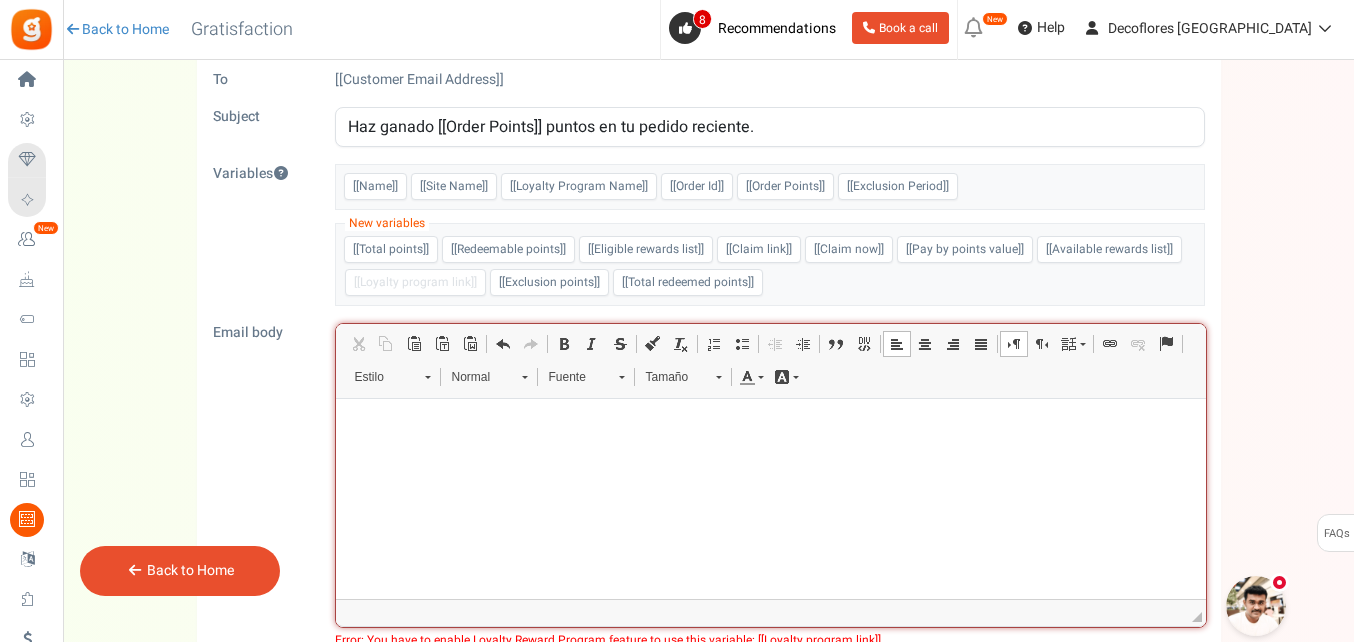 click at bounding box center (770, 429) 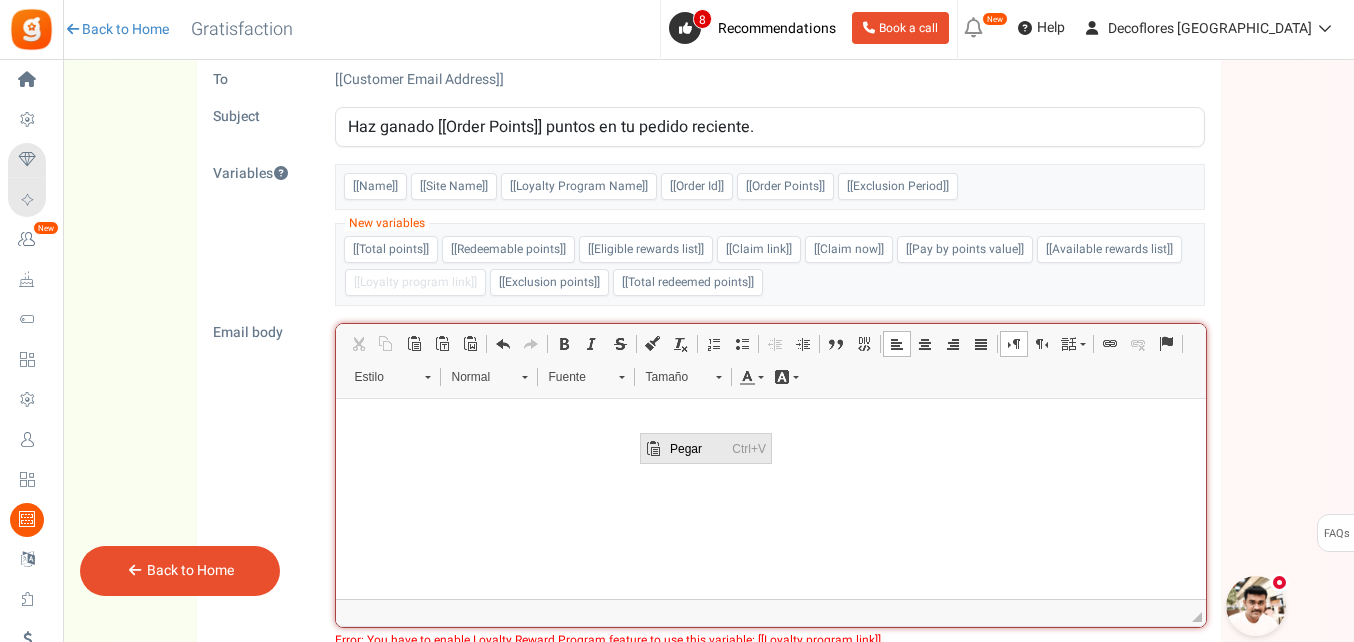 click on "Pegar" at bounding box center (695, 448) 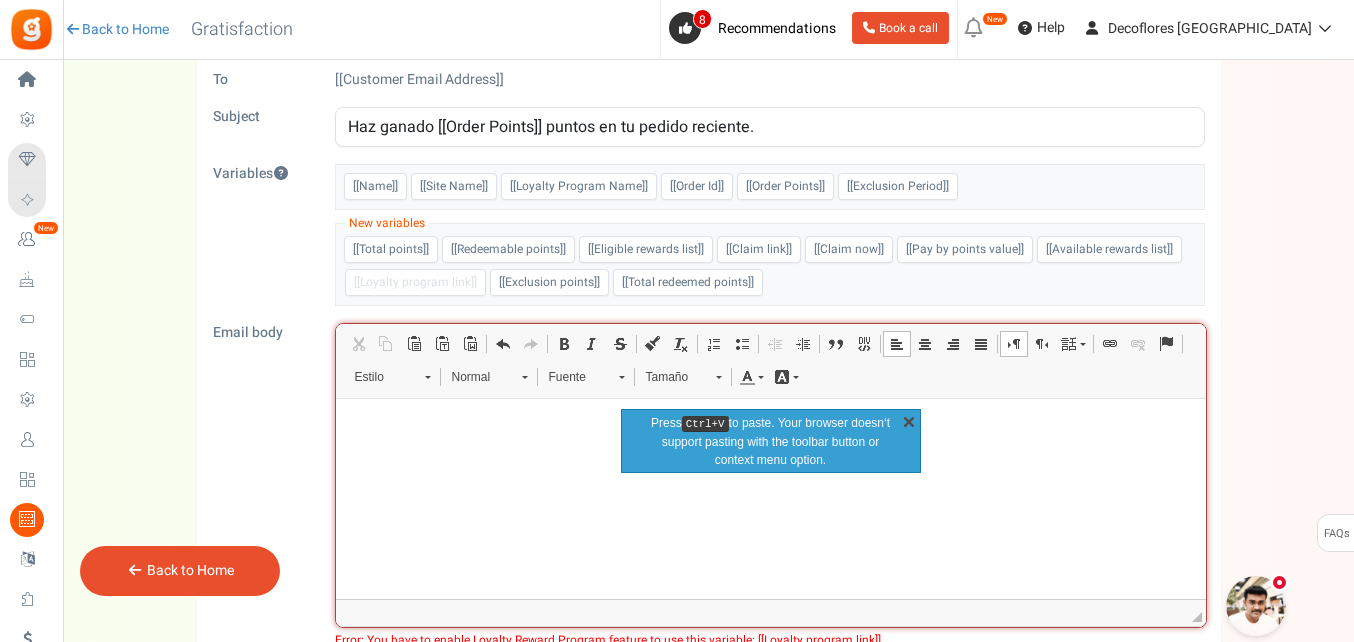 click on "X" at bounding box center [909, 421] 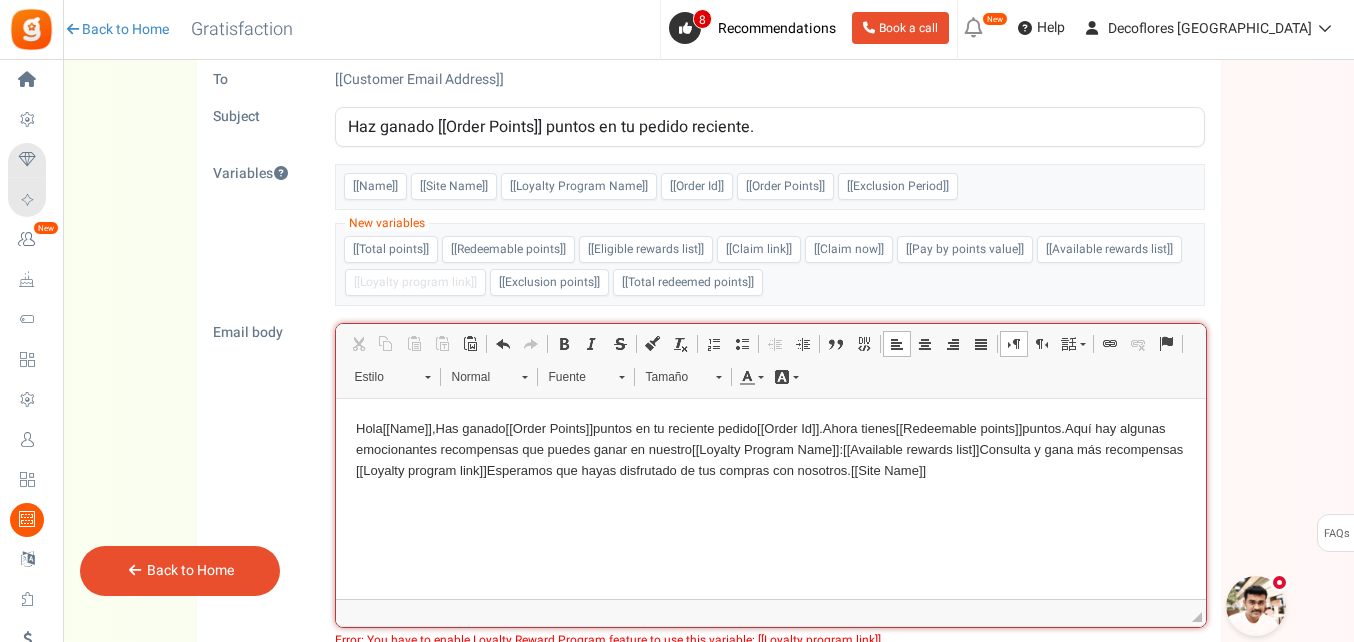 click on "Hola  [[Name]] ,Has ganado  [[Order Points]]  puntos en tu reciente pedido  [[Order Id]] .Ahora tienes  [[Redeemable points]]  puntos.Aquí hay algunas emocionantes recompensas que puedes ganar en nuestro  [[Loyalty Program Name]] : [[Available rewards list]] Consulta y gana más recompensas  [[Loyalty program link]] Esperamos que hayas disfrutado de tus compras con nosotros. [[Site Name]]" at bounding box center [770, 450] 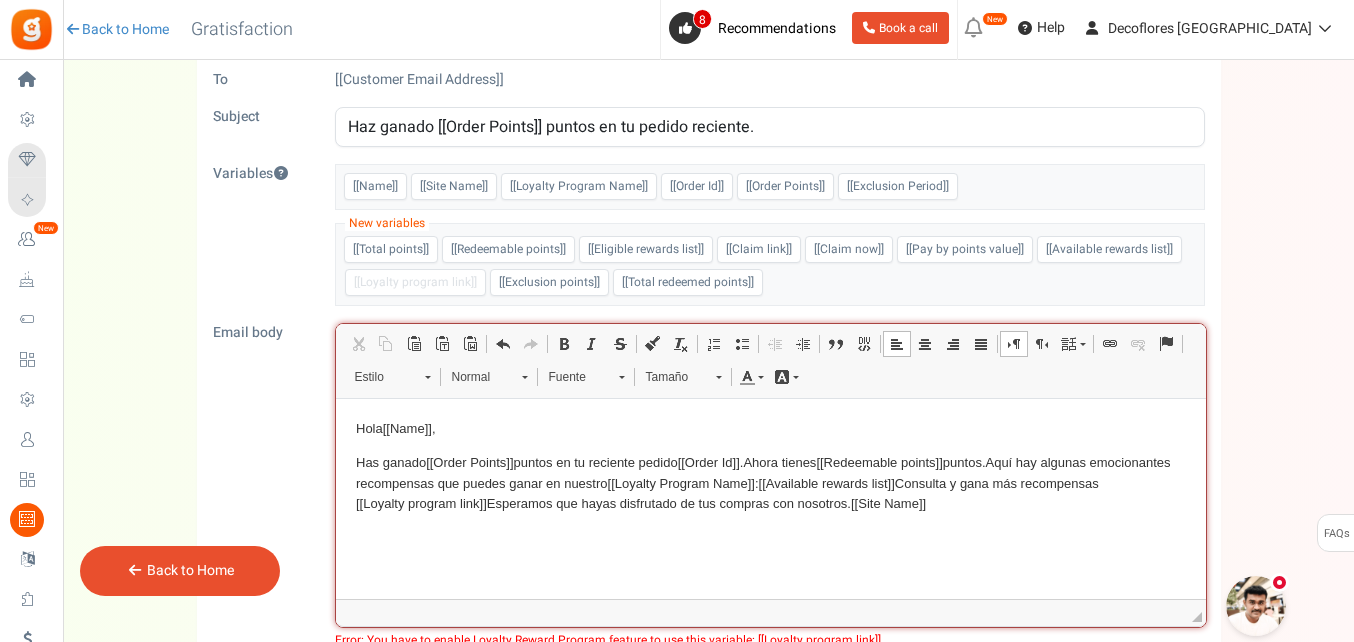 click on "Has ganado  [[Order Points]]  puntos en tu reciente pedido  [[Order Id]] .Ahora tienes  [[Redeemable points]]  puntos.Aquí hay algunas emocionantes recompensas que puedes ganar en nuestro  [[Loyalty Program Name]] : [[Available rewards list]] Consulta y gana más recompensas  [[Loyalty program link]] Esperamos que hayas disfrutado de tus compras con nosotros. [[Site Name]]" at bounding box center [770, 484] 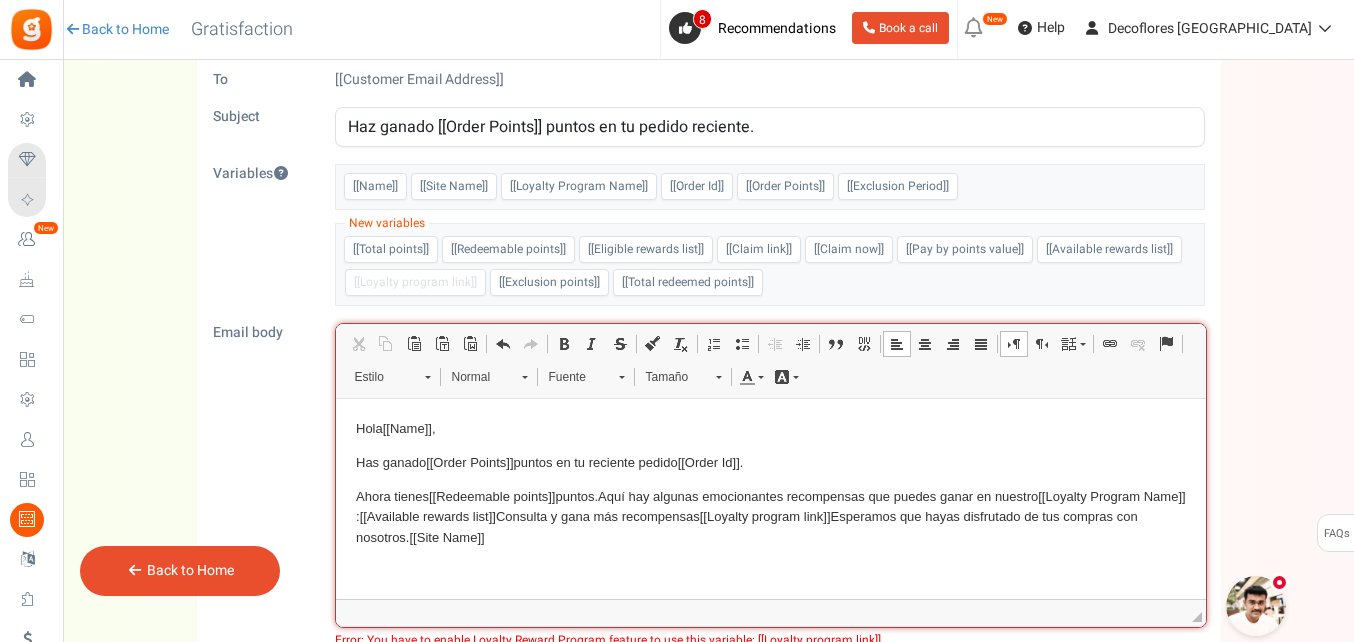 click on "Ahora tienes  [[Redeemable points]]  puntos.Aquí hay algunas emocionantes recompensas que puedes ganar en nuestro  [[Loyalty Program Name]] : [[Available rewards list]] Consulta y gana más recompensas  [[Loyalty program link]] Esperamos que hayas disfrutado de tus compras con nosotros. [[Site Name]]" at bounding box center [770, 518] 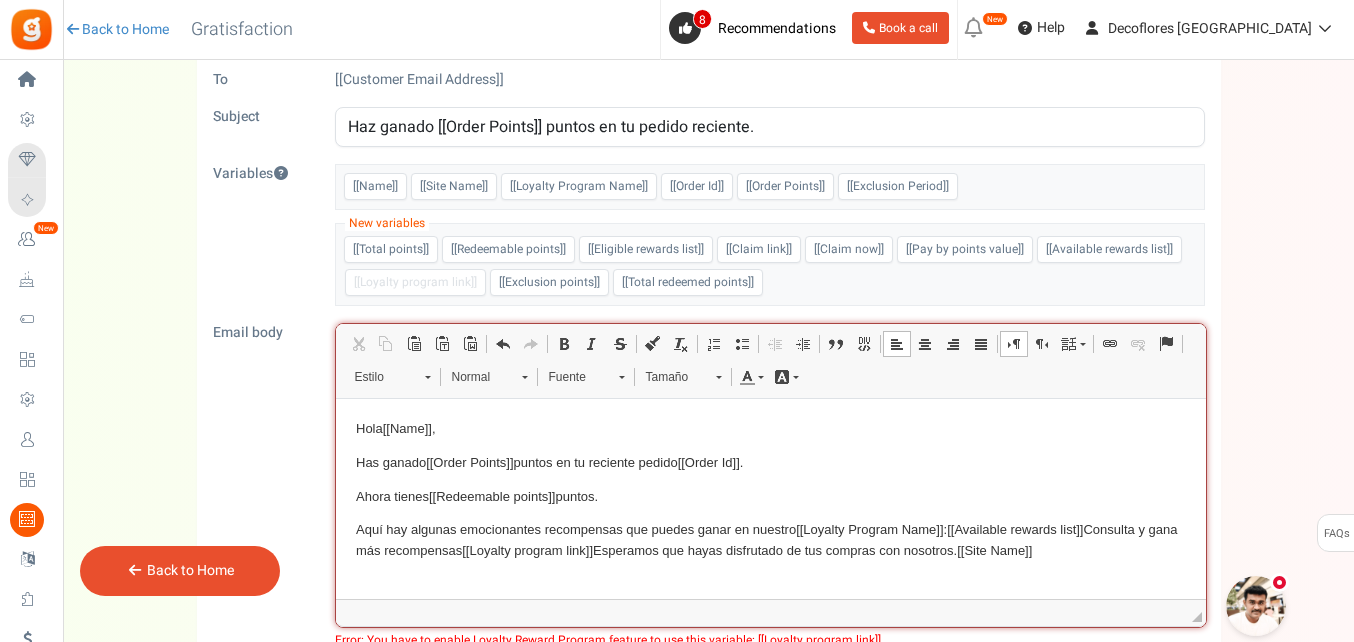 click on "Aquí hay algunas emocionantes recompensas que puedes ganar en nuestro  [[Loyalty Program Name]] : [[Available rewards list]] Consulta y gana más recompensas  [[Loyalty program link]] Esperamos que hayas disfrutado de tus compras con nosotros. [[Site Name]]" at bounding box center [770, 541] 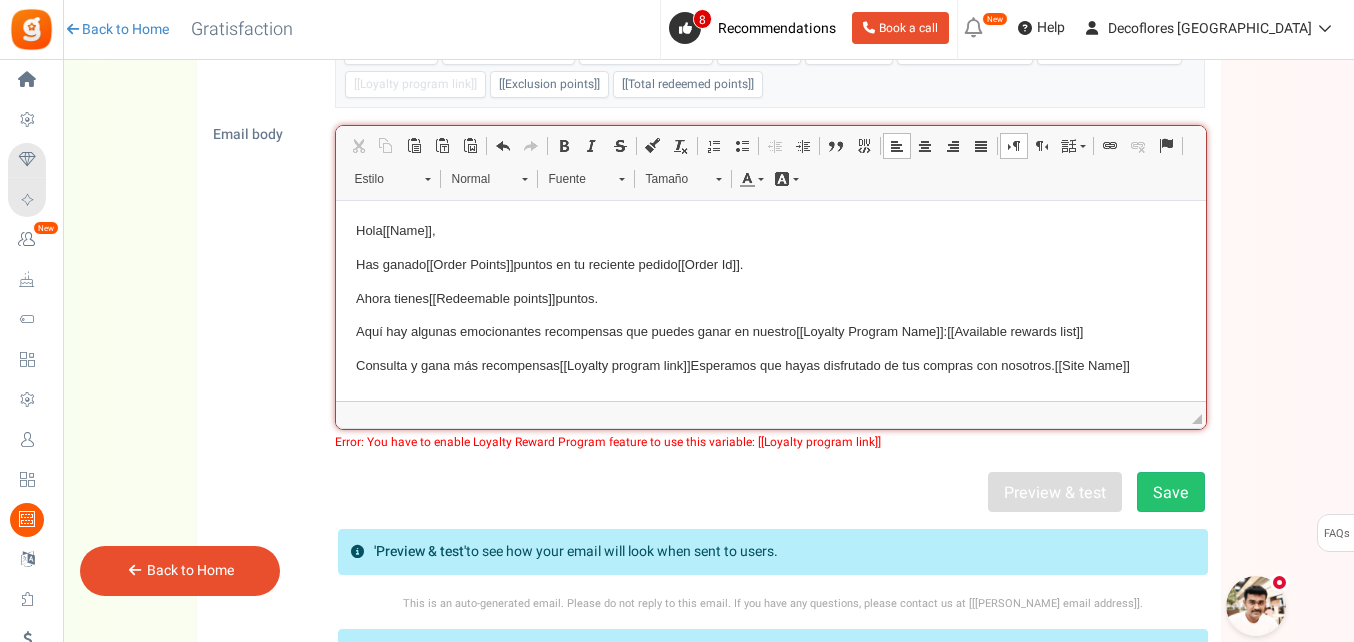 scroll, scrollTop: 295, scrollLeft: 0, axis: vertical 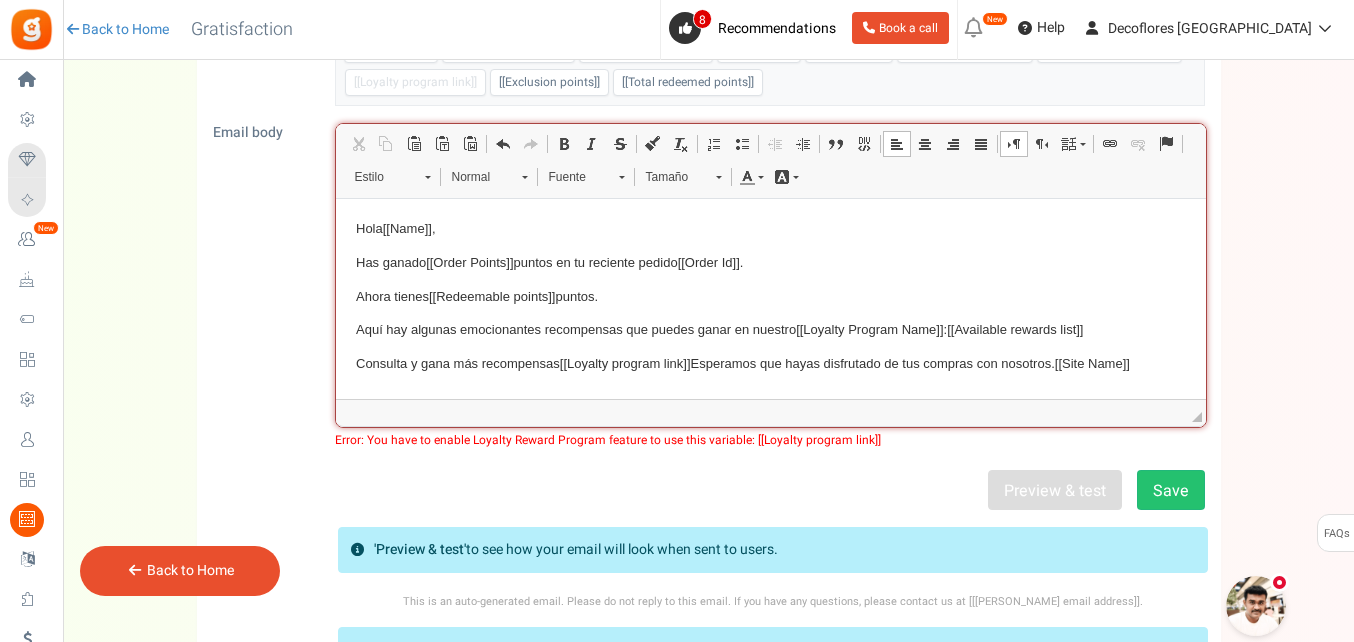 click on "Consulta y gana más recompensas  [[Loyalty program link]] Esperamos que hayas disfrutado de tus compras con nosotros. [[Site Name]]" at bounding box center (770, 364) 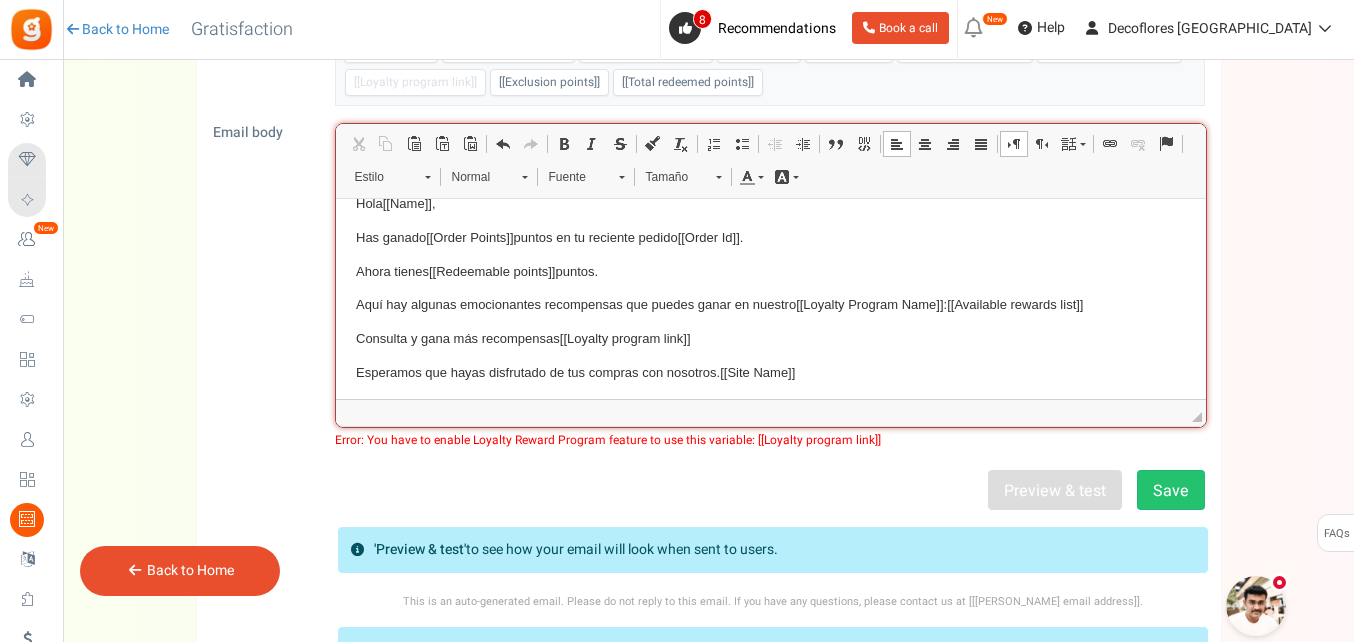 scroll, scrollTop: 30, scrollLeft: 0, axis: vertical 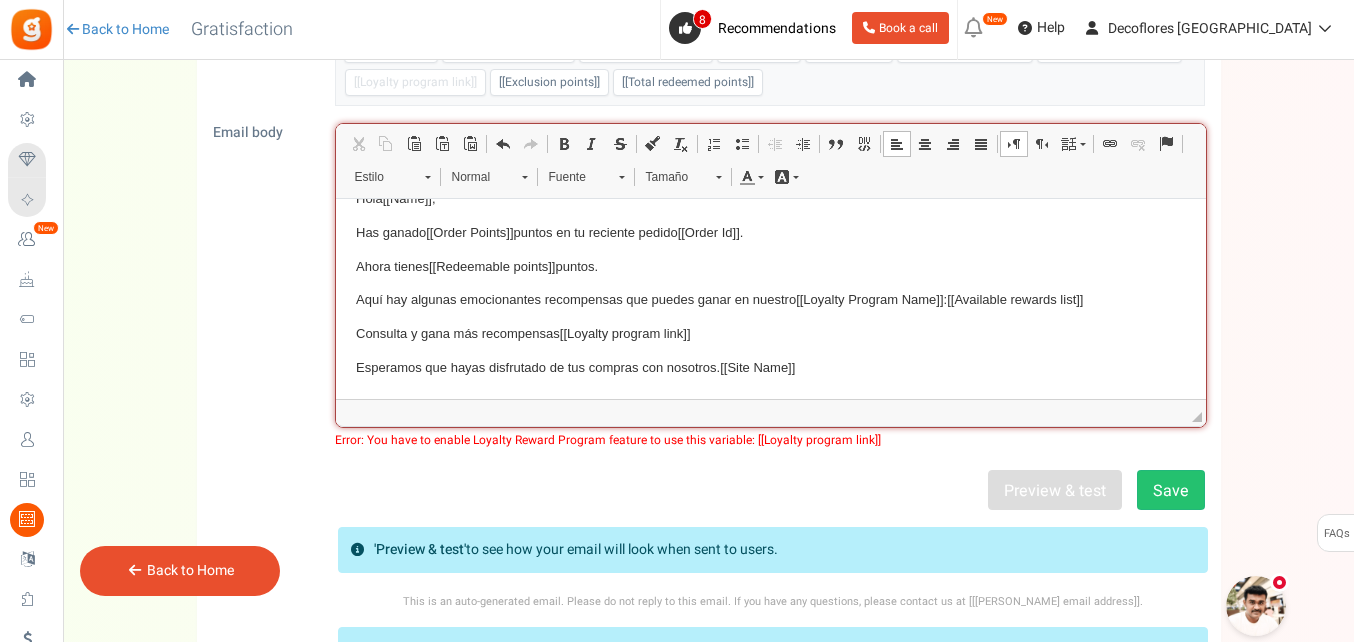 click on "Esperamos que hayas disfrutado de tus compras con nosotros. [[Site Name]]" at bounding box center (770, 368) 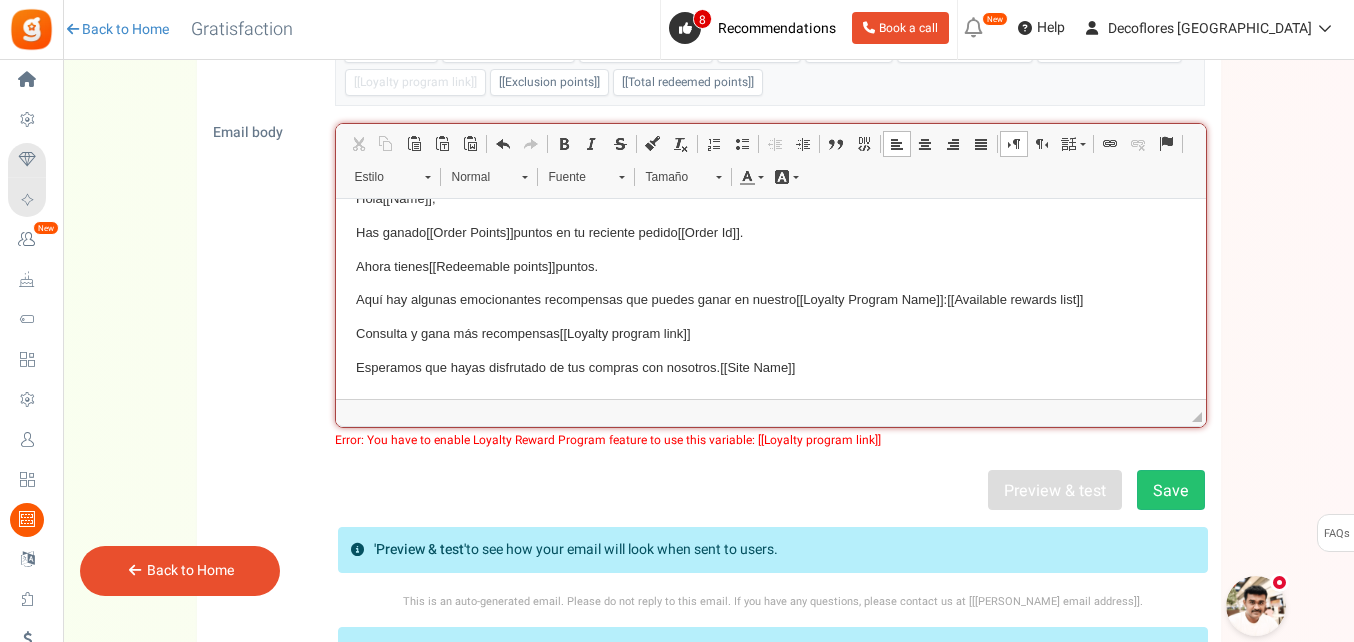 scroll, scrollTop: 40, scrollLeft: 0, axis: vertical 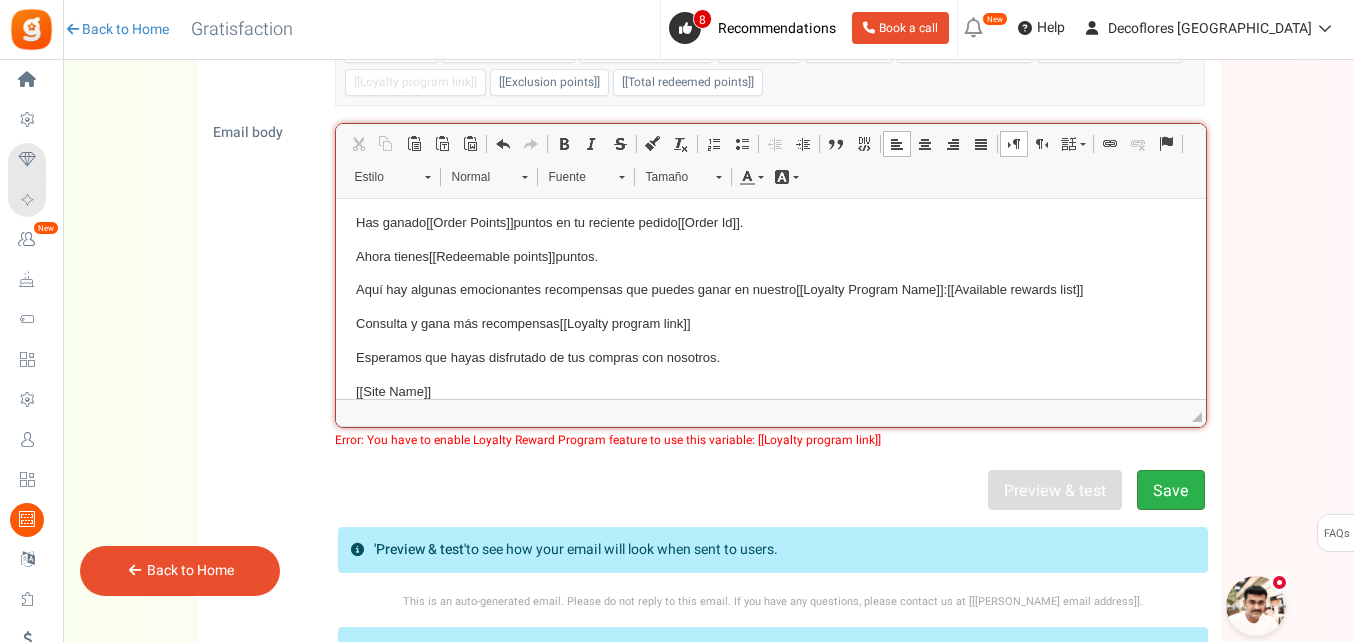 click on "Save" at bounding box center (1171, 490) 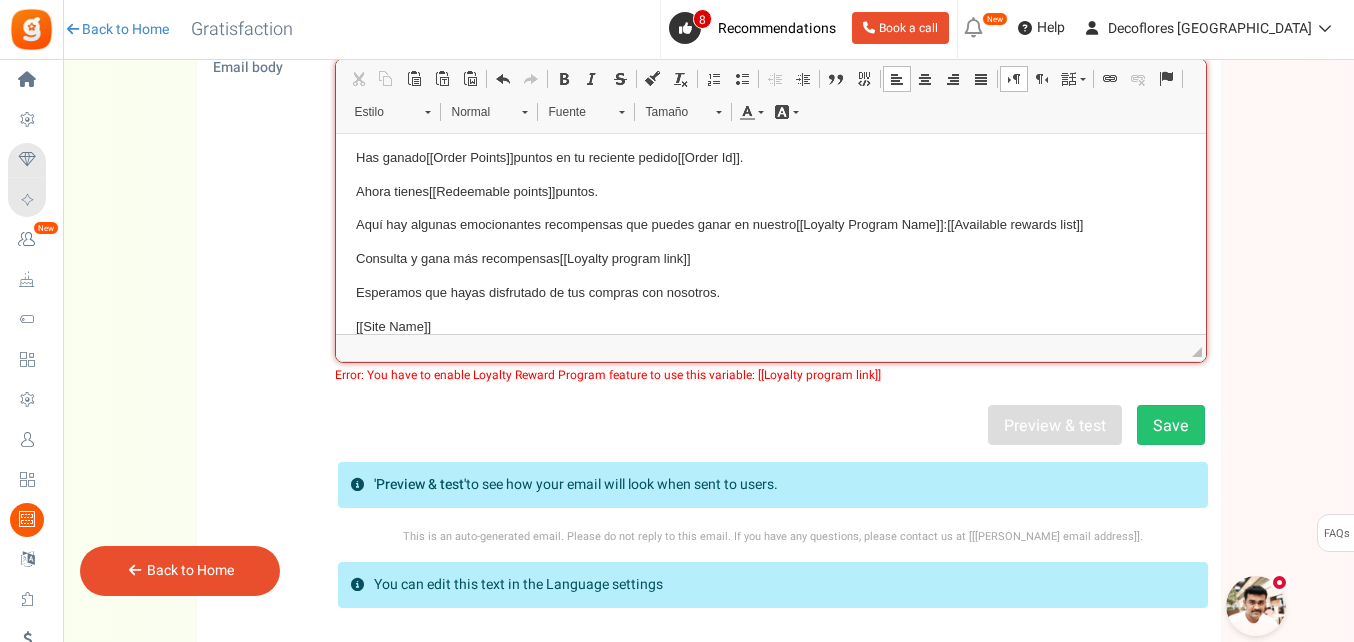 scroll, scrollTop: 395, scrollLeft: 0, axis: vertical 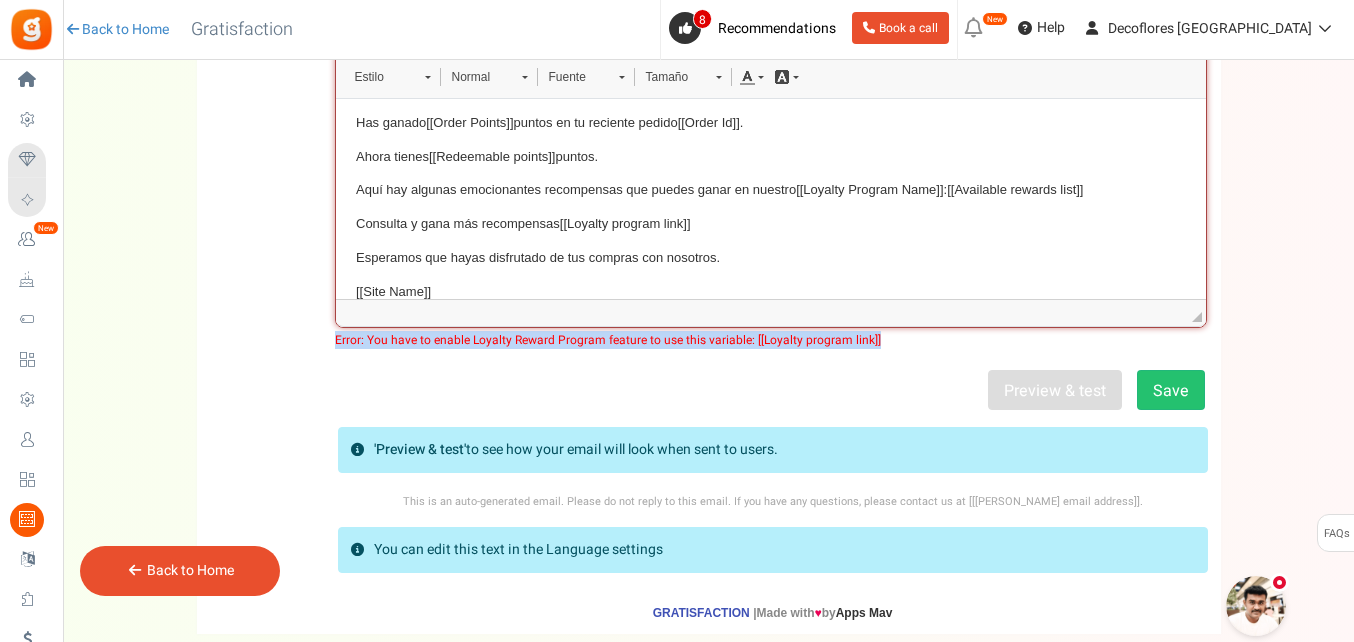 drag, startPoint x: 882, startPoint y: 345, endPoint x: 325, endPoint y: 350, distance: 557.02246 